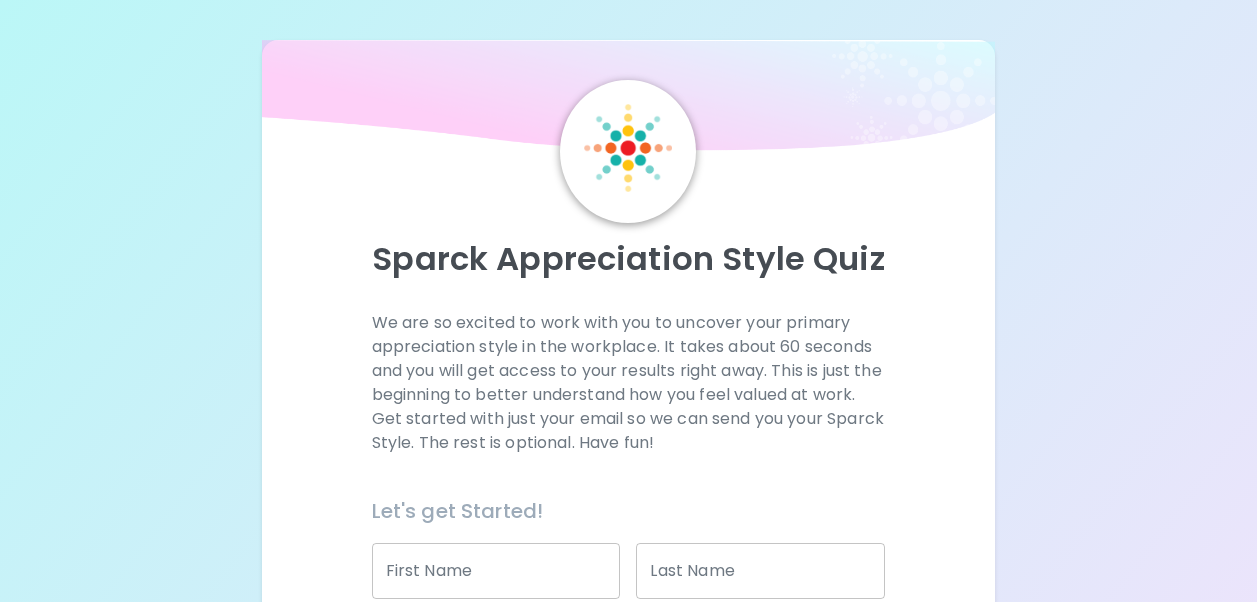scroll, scrollTop: 257, scrollLeft: 0, axis: vertical 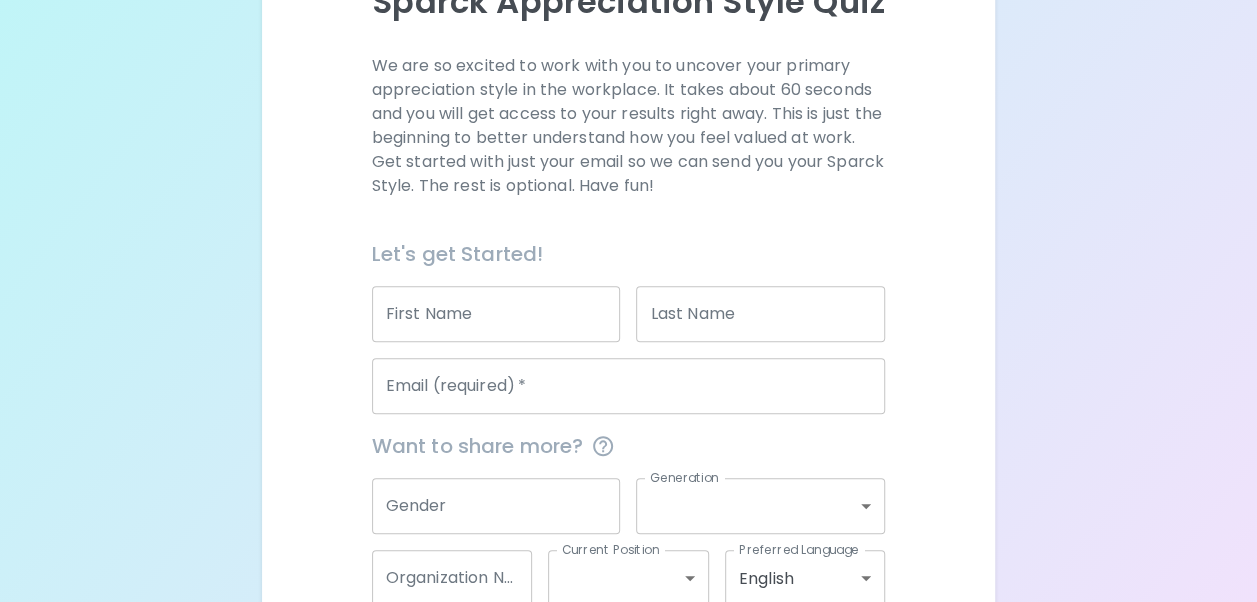 click on "First Name" at bounding box center [496, 314] 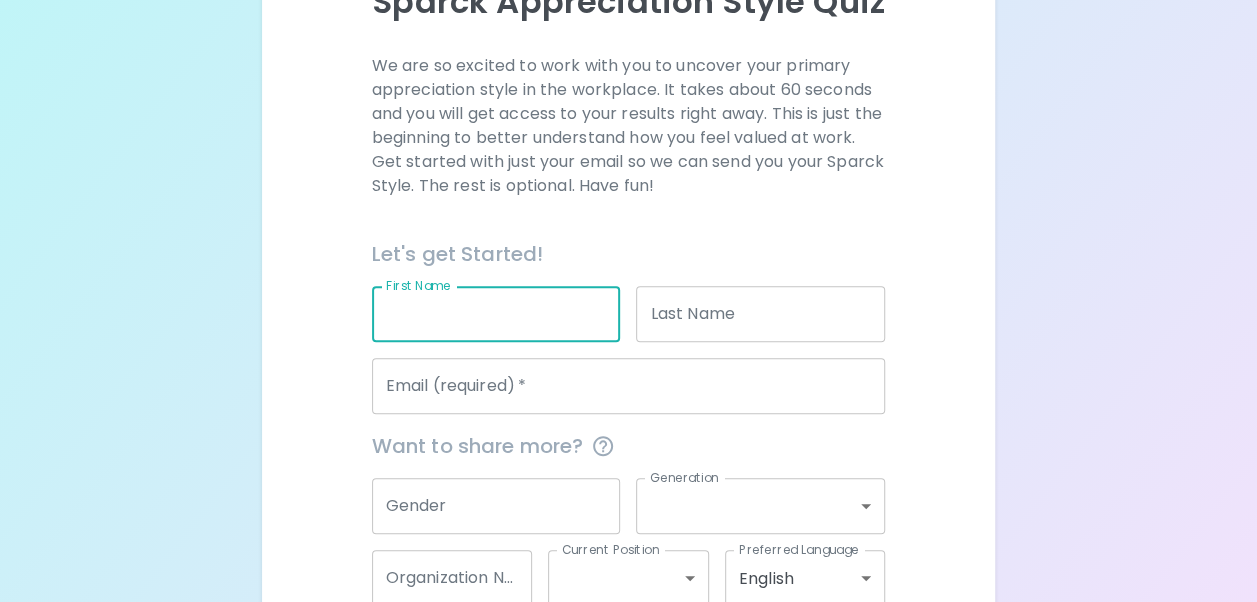 type on "First Name [FIRST] First Name Last Name [LAST] Last Name Email (required)   * [EMAIL] Email (required)   * Want to share more? Gender male Gender Generation ​ Generation Organization Name Organization Name Current Position ​ Current Position Preferred Language English en Preferred Language Get Started   English Español العربية‏ Português Baby Boomer (Born 1946 - 1964) Generation X (Born 1965 - 1980) Generation Y (Born 1981 - 1996) Generation Z (Born 1997 - 2012) Generation Alpha (Born 2013 - 2025)" 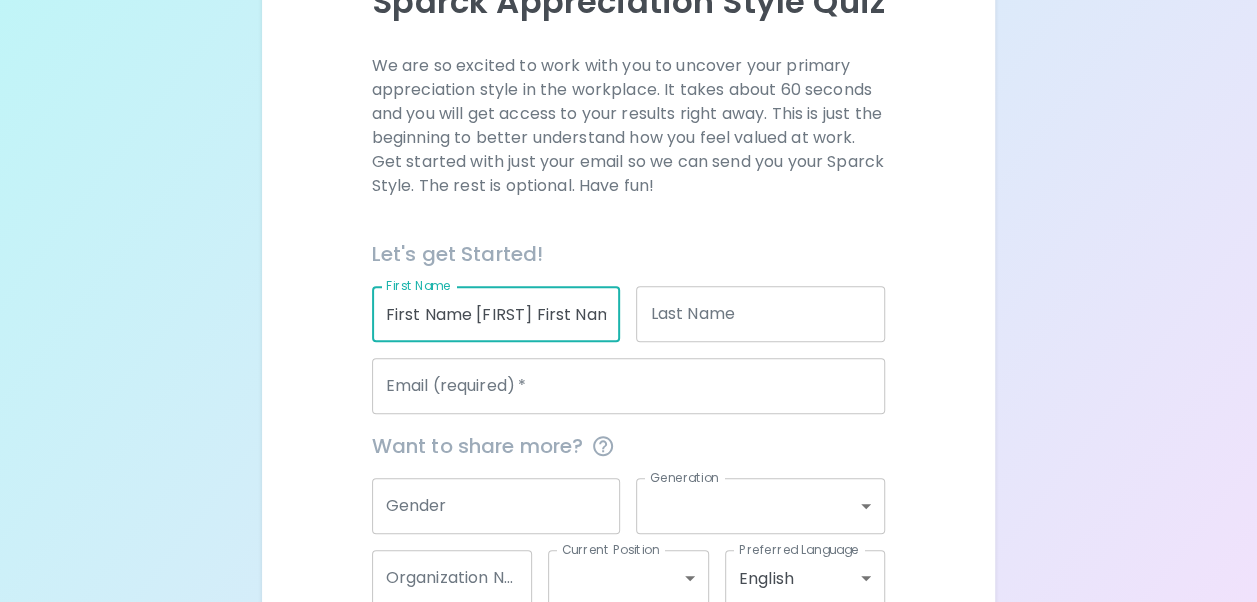 type on "Chattoo" 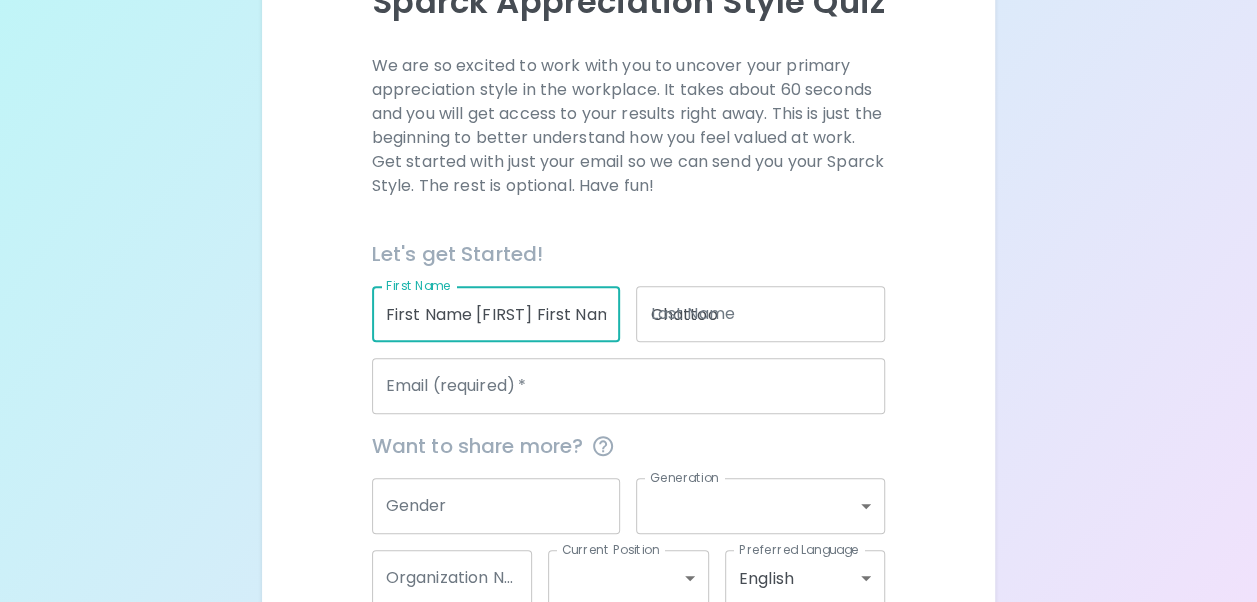 type on "[EMAIL]" 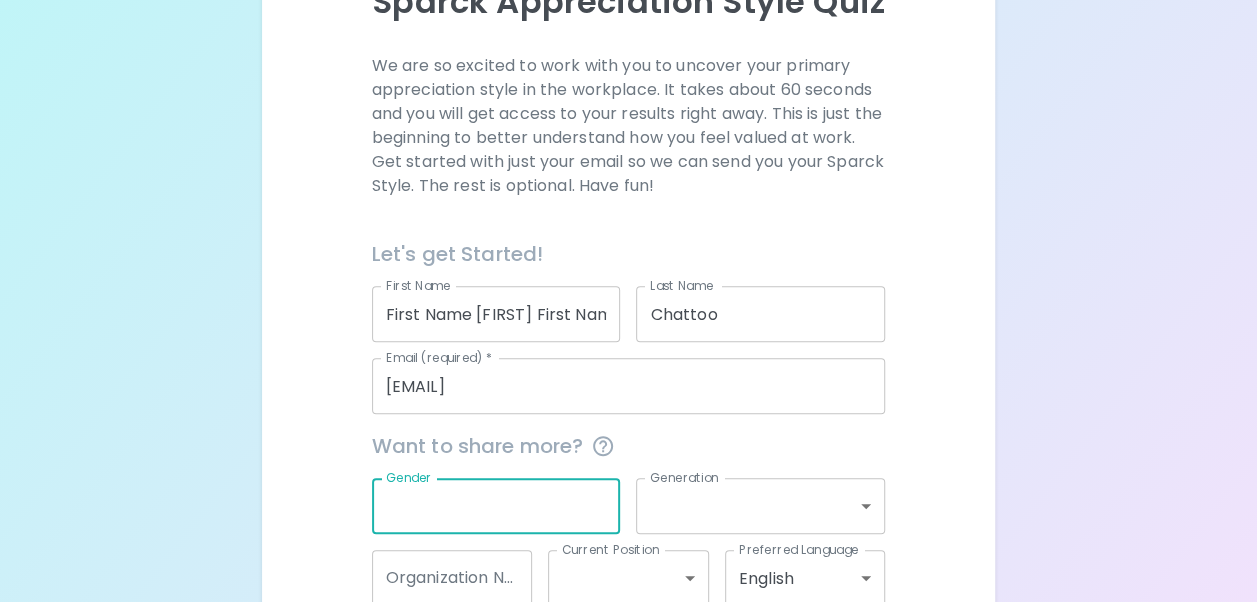click on "Gender" at bounding box center (496, 506) 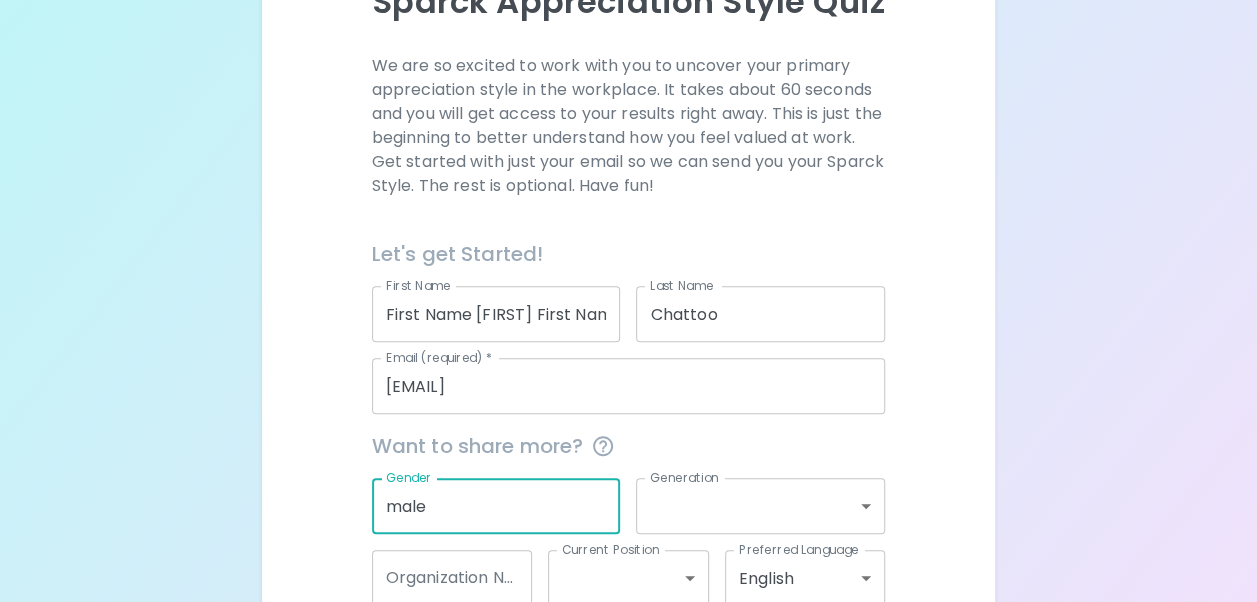 type on "male" 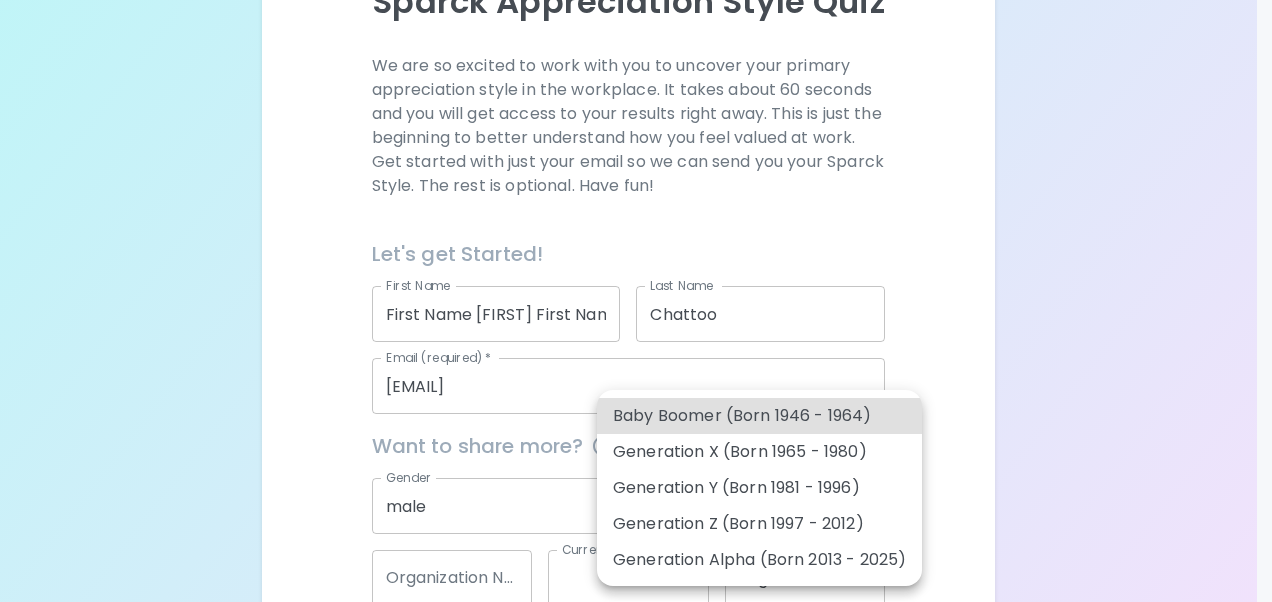 click on "Sparck Appreciation Style Quiz We are so excited to work with you to uncover your primary appreciation style in the workplace. It takes about 60 seconds and you will get access to your results right away. This is just the beginning to better understand how you feel valued at work. Get started with just your email so we can send you your Sparck Style. The rest is optional. Have fun! Let's get Started! First Name Justin First Name Last Name Chattoo Last Name Email (required)   * justin.chattoo@example.com Email (required)   * Want to share more? Gender male Gender Generation ​ Generation Organization Name Organization Name Current Position ​ Current Position Preferred Language English en Preferred Language Get Started   English Español العربية‏ Português Baby Boomer (Born 1946 - 1964) Generation X (Born 1965 - 1980) Generation Y (Born 1981 - 1996) Generation Z (Born 1997 - 2012) Generation Alpha (Born 2013 - 2025)" at bounding box center [636, 231] 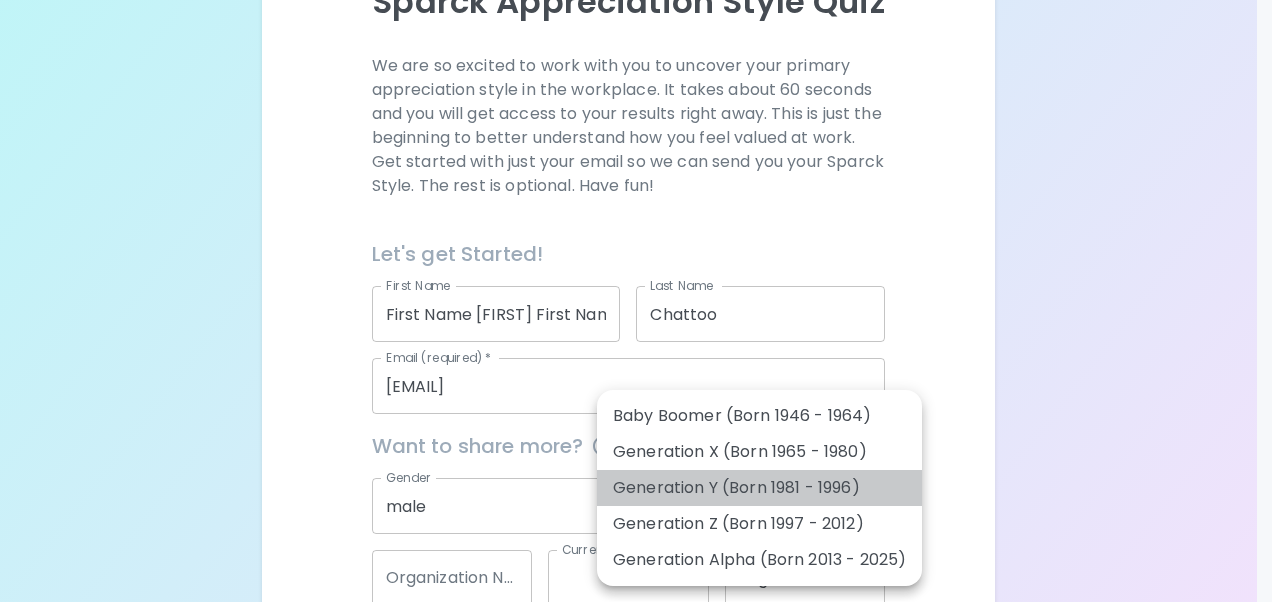 click on "Generation Y (Born 1981 - 1996)" at bounding box center (759, 488) 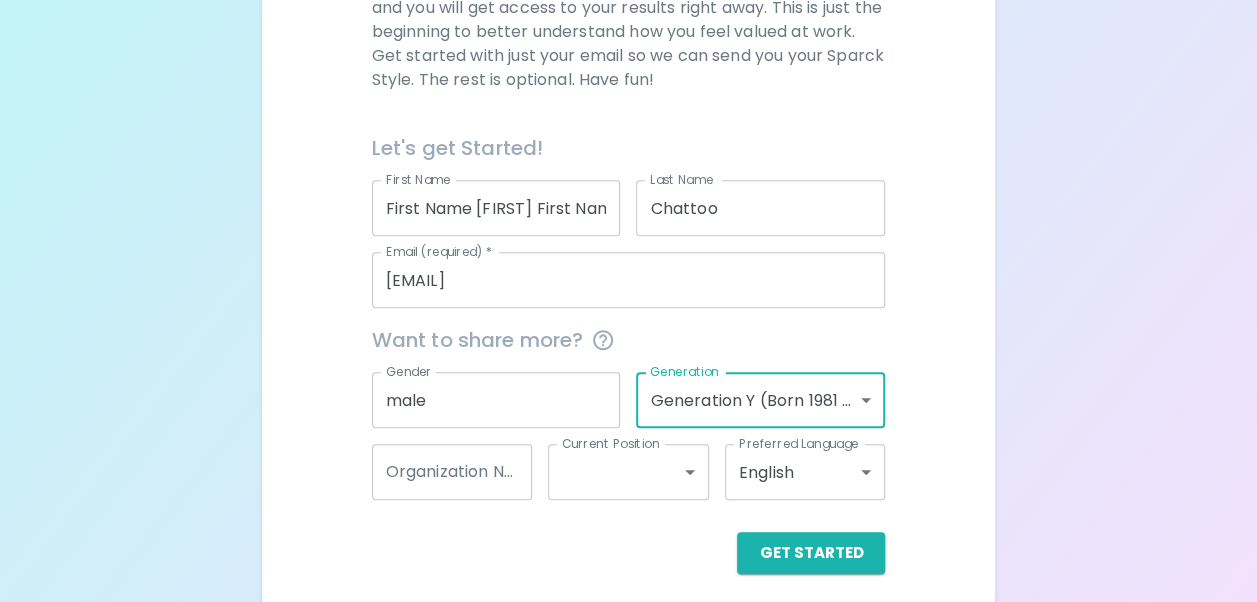 scroll, scrollTop: 374, scrollLeft: 0, axis: vertical 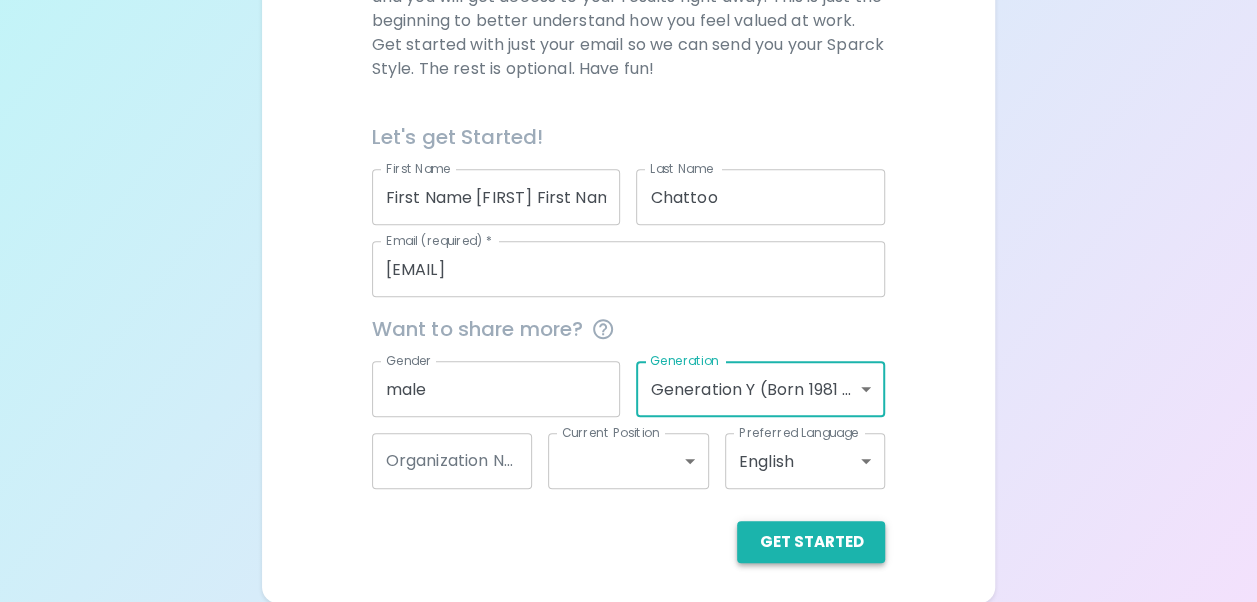 click on "Get Started" at bounding box center [811, 542] 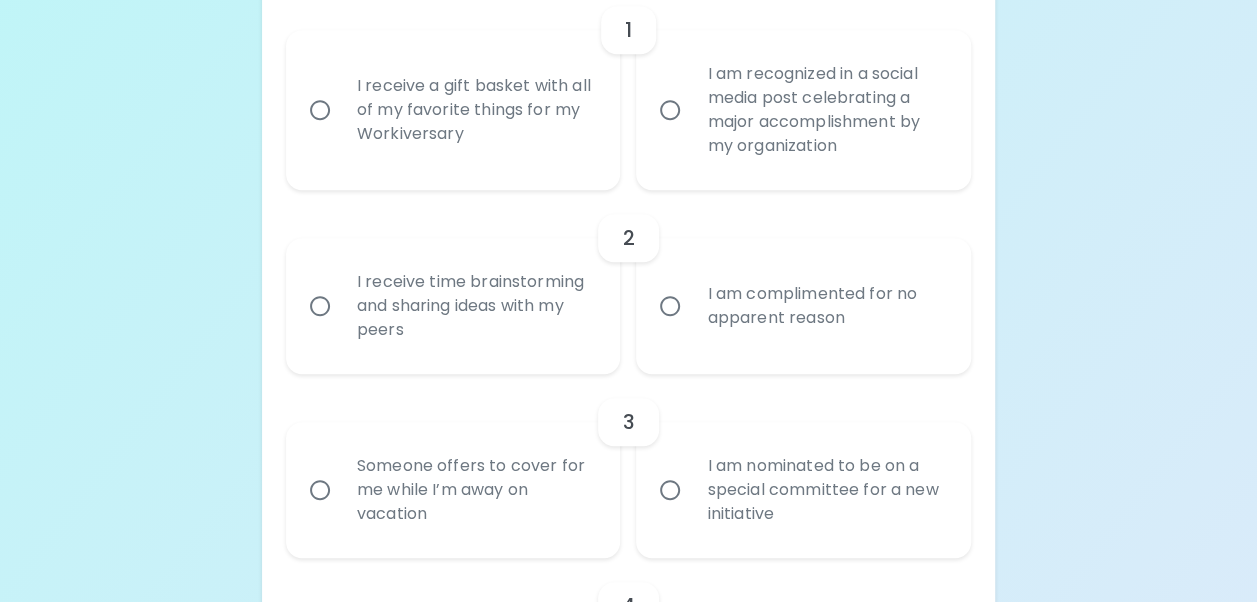 scroll, scrollTop: 502, scrollLeft: 0, axis: vertical 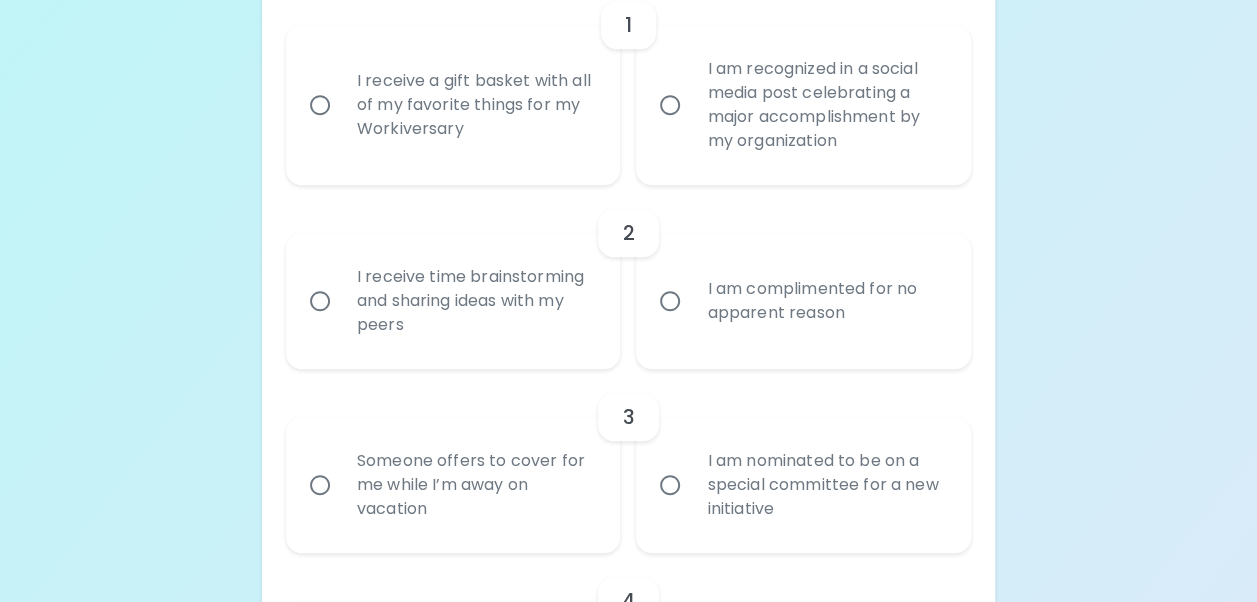 click on "I receive time brainstorming and sharing ideas with my peers" at bounding box center (320, 301) 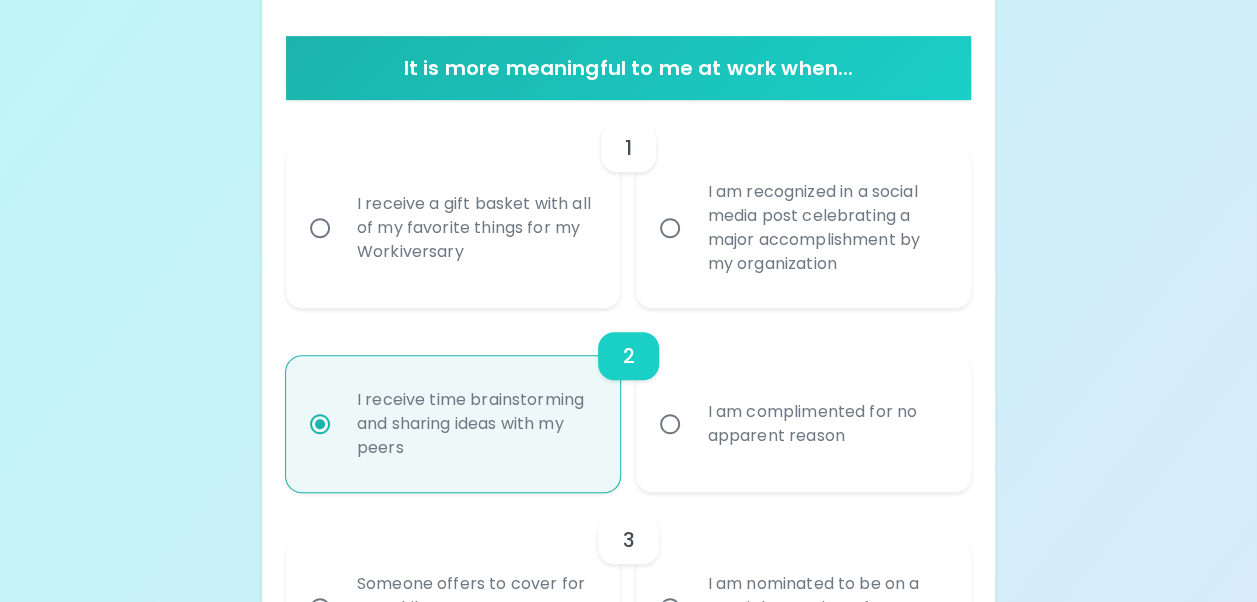 scroll, scrollTop: 377, scrollLeft: 0, axis: vertical 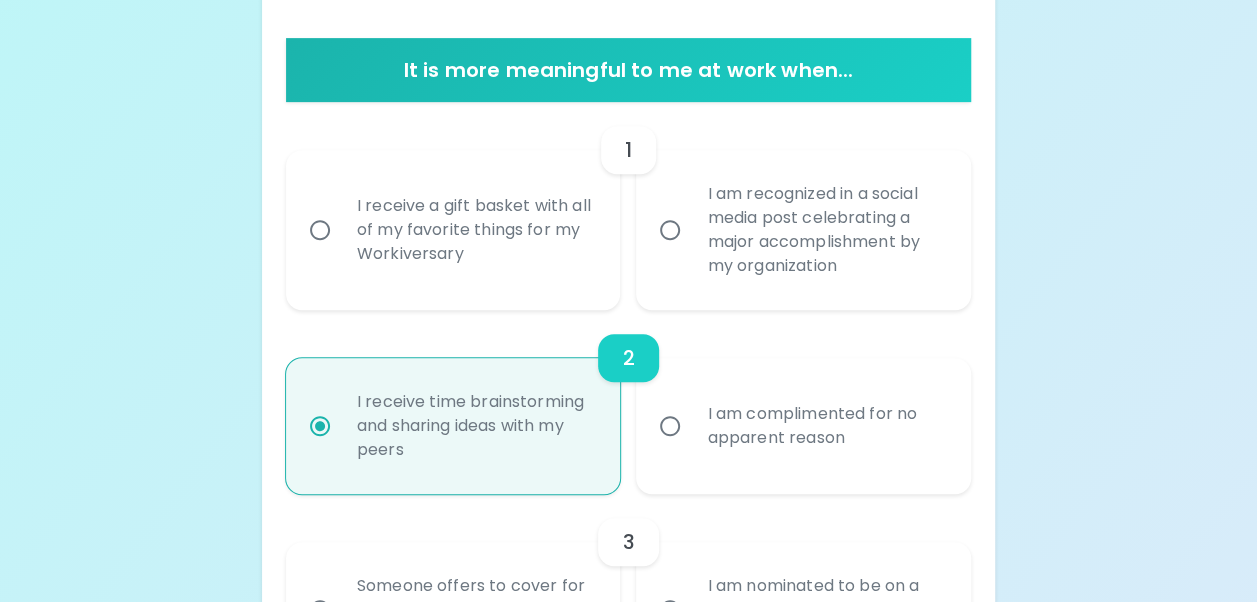 click on "I receive a gift basket with all of my favorite things for my Workiversary" at bounding box center [320, 230] 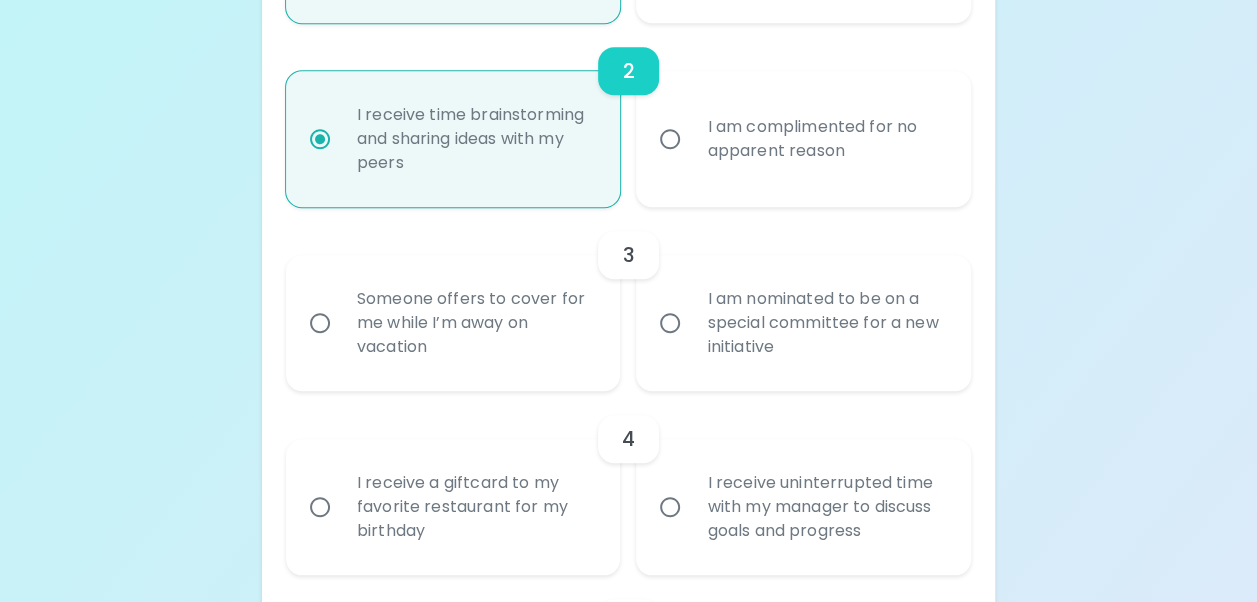 scroll, scrollTop: 666, scrollLeft: 0, axis: vertical 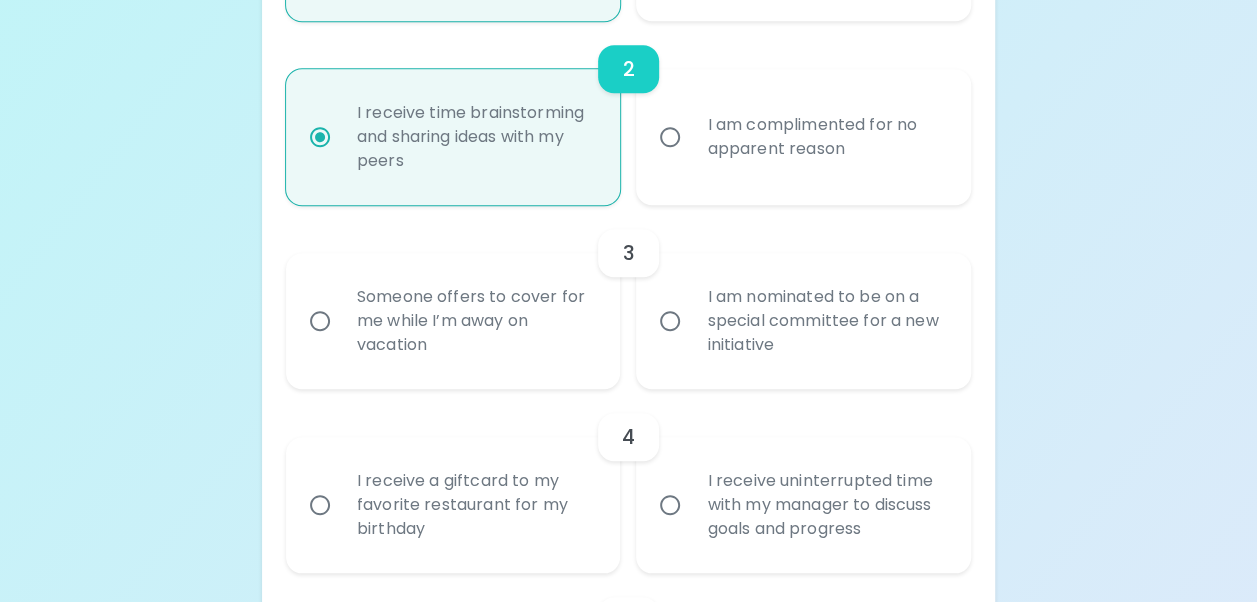 click on "Someone offers to cover for me while I’m away on vacation" at bounding box center [320, 321] 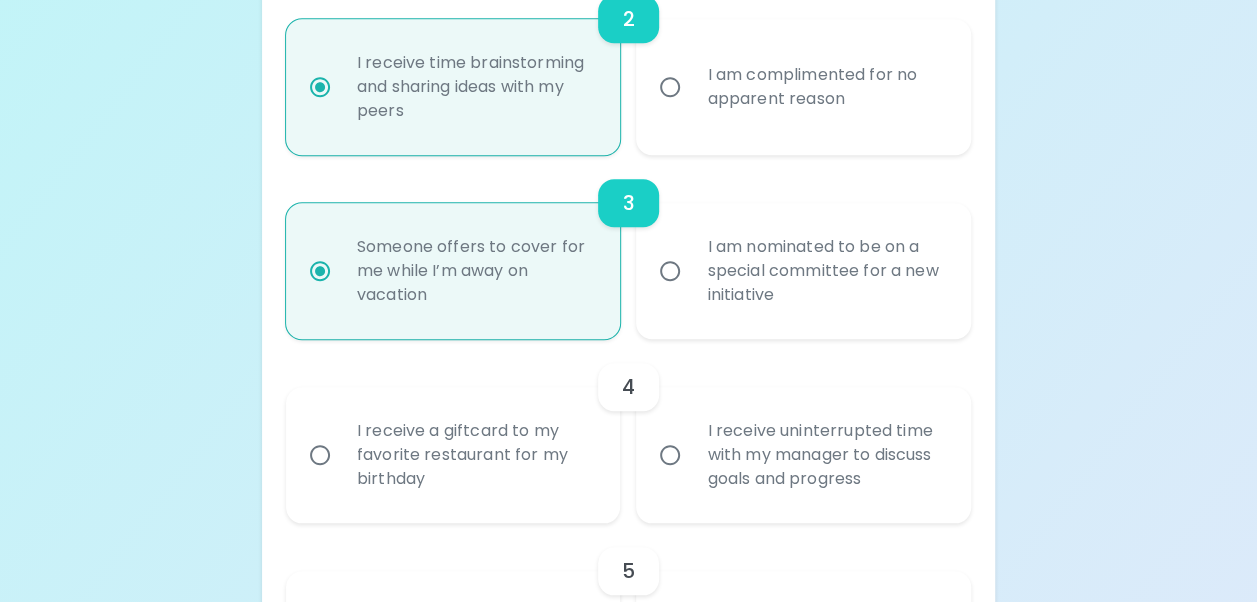 scroll, scrollTop: 826, scrollLeft: 0, axis: vertical 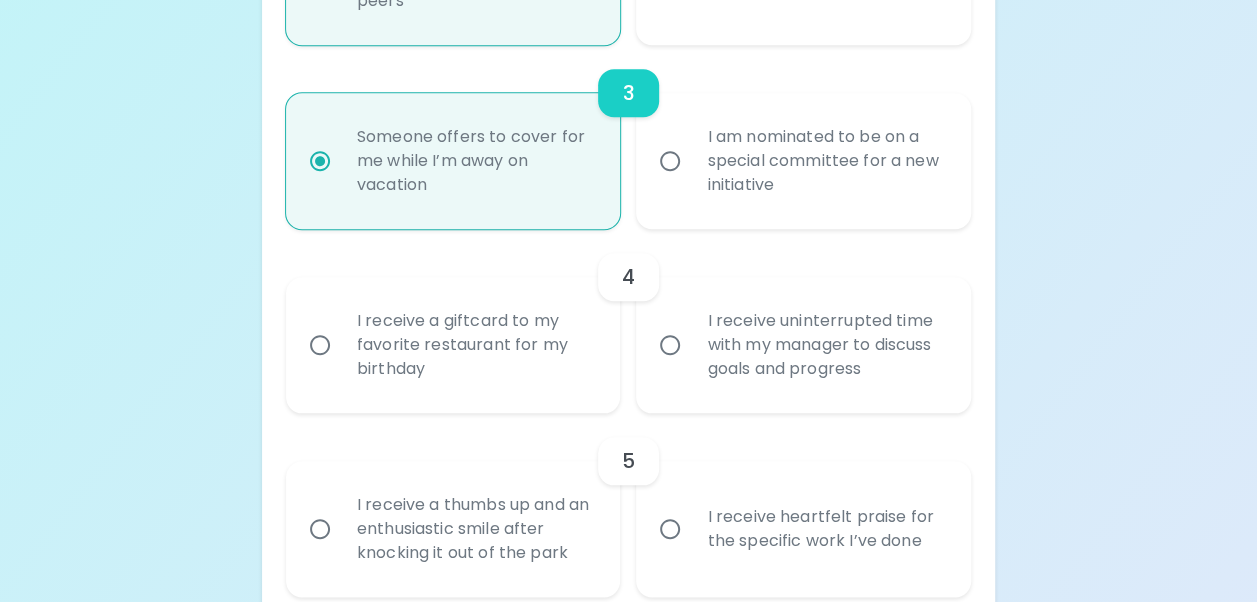 click on "I receive uninterrupted time with my manager to discuss goals and progress" at bounding box center [670, 345] 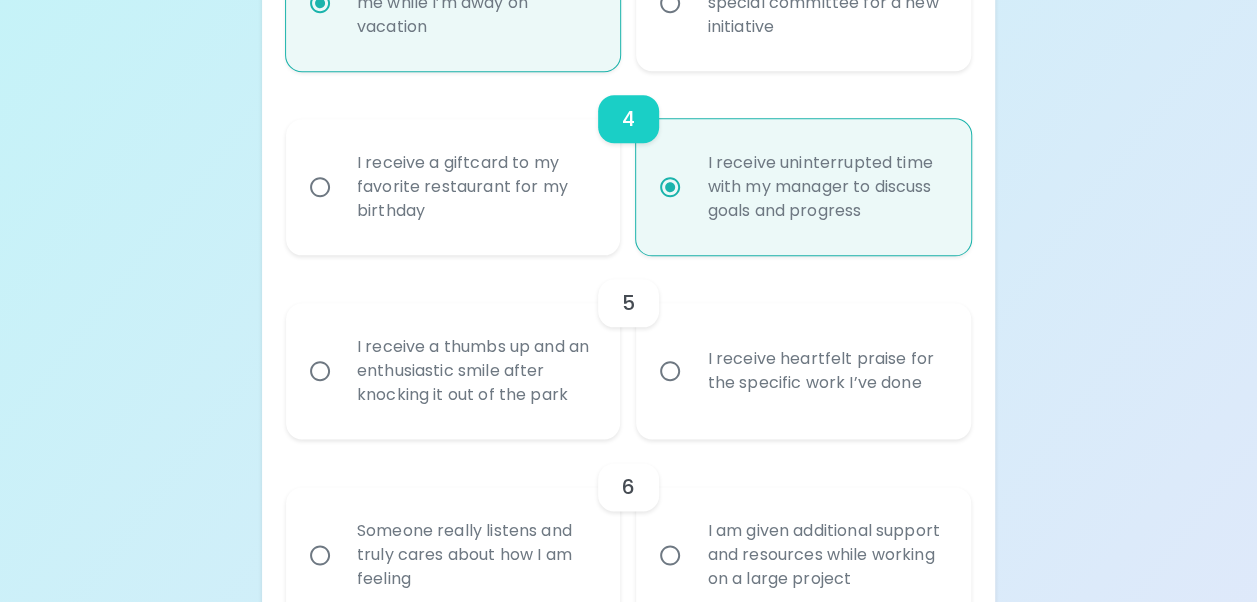 scroll, scrollTop: 986, scrollLeft: 0, axis: vertical 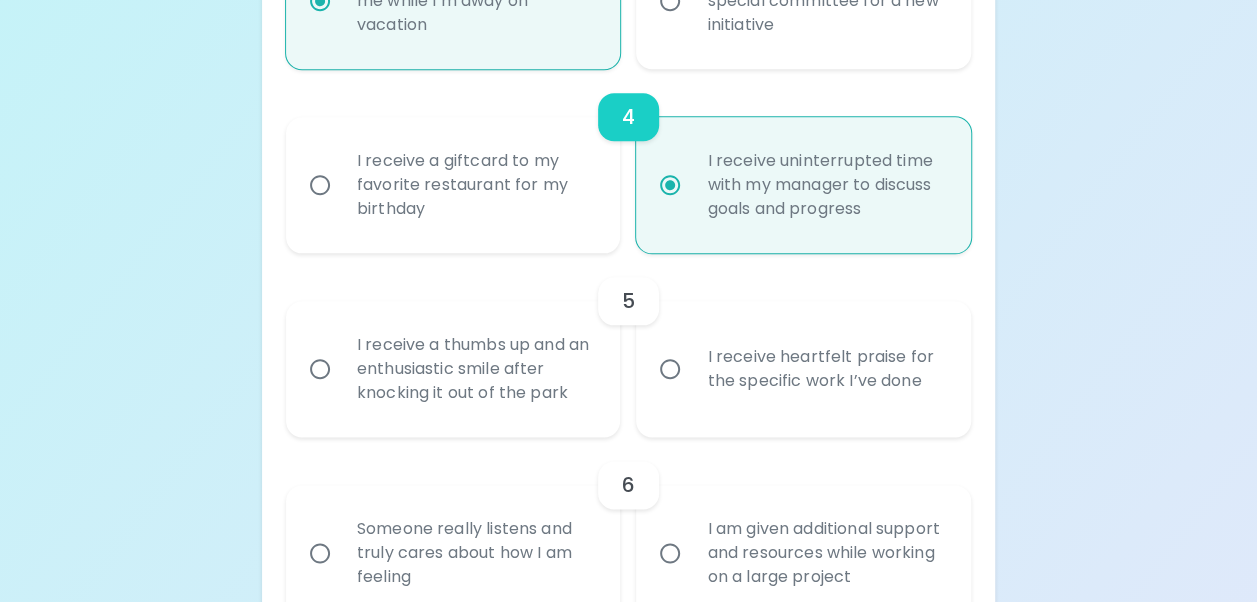 click on "I receive heartfelt praise for the specific work I’ve done" at bounding box center [670, 369] 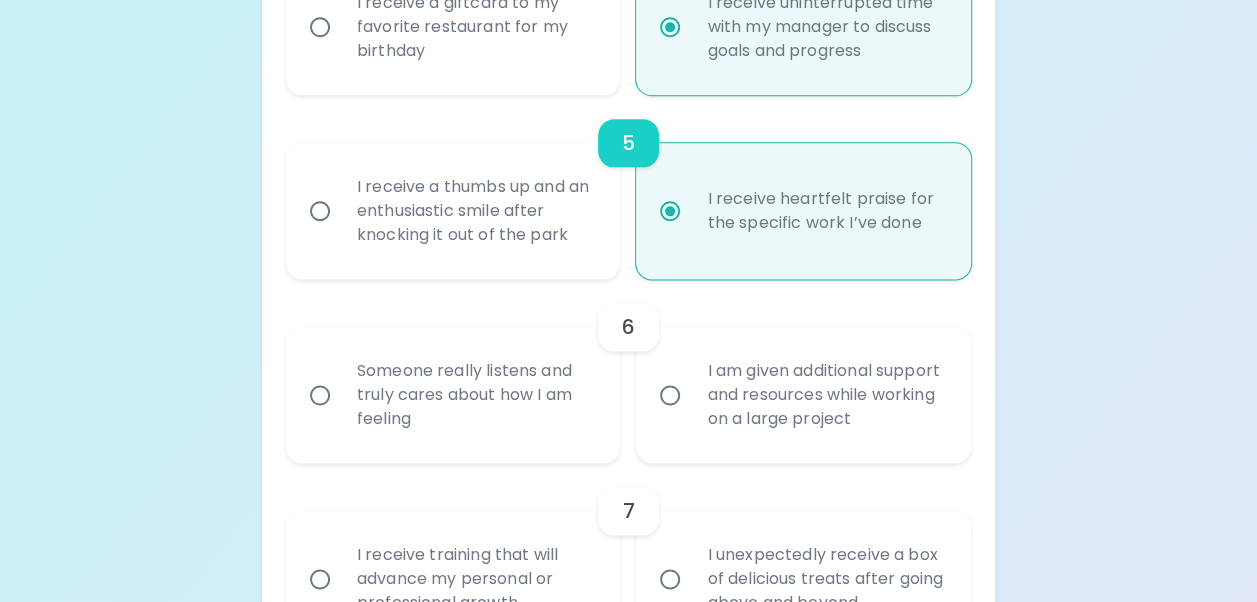 scroll, scrollTop: 1146, scrollLeft: 0, axis: vertical 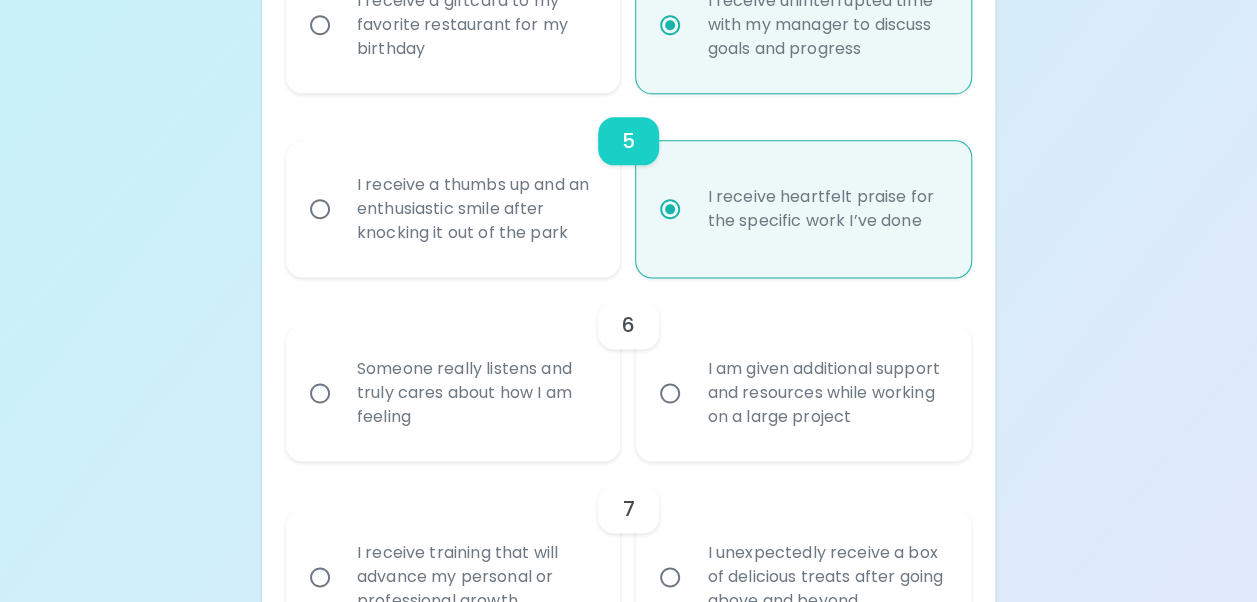 click on "I am given additional support and resources while working on a large project" at bounding box center (670, 393) 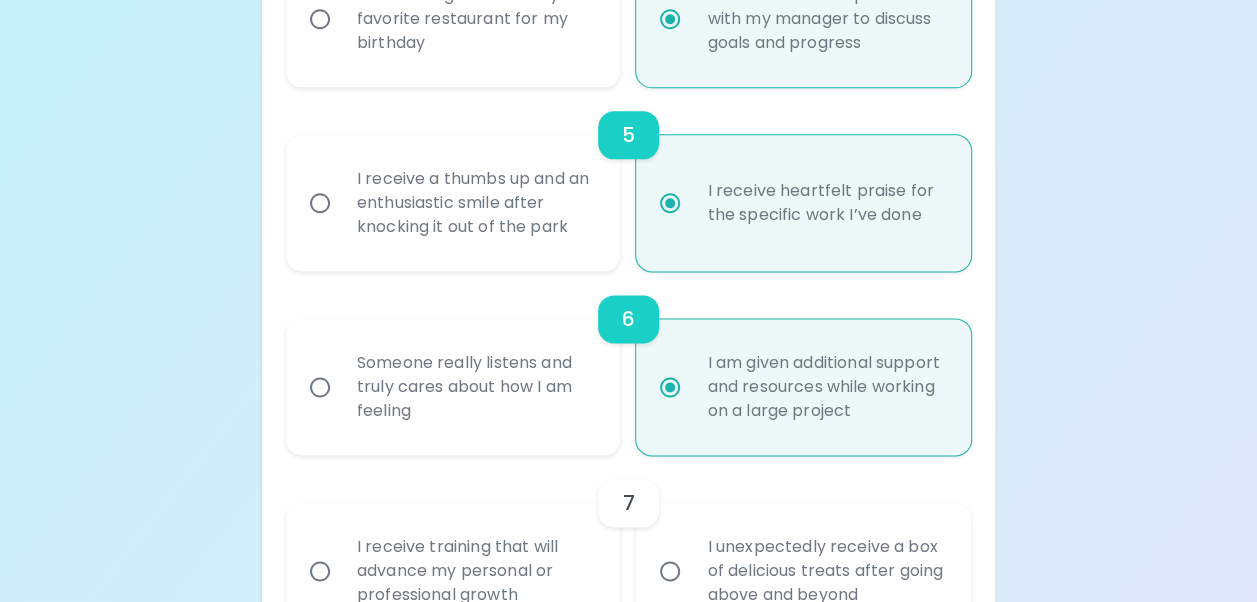 scroll, scrollTop: 1306, scrollLeft: 0, axis: vertical 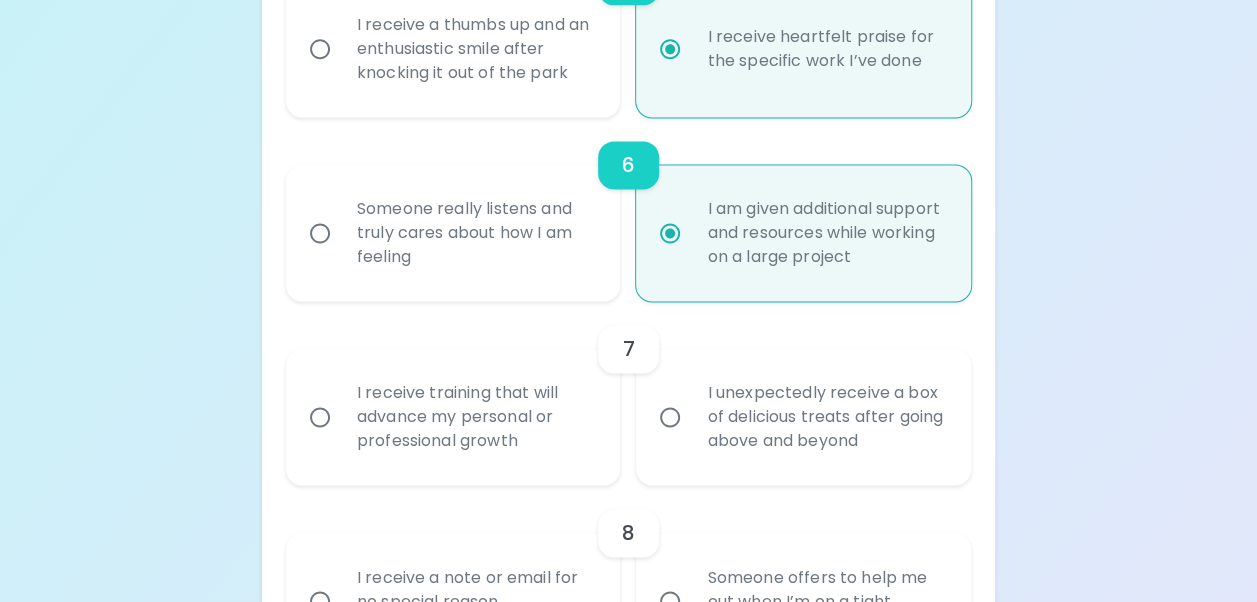 click on "I receive training that will advance my personal or professional growth" at bounding box center [475, 417] 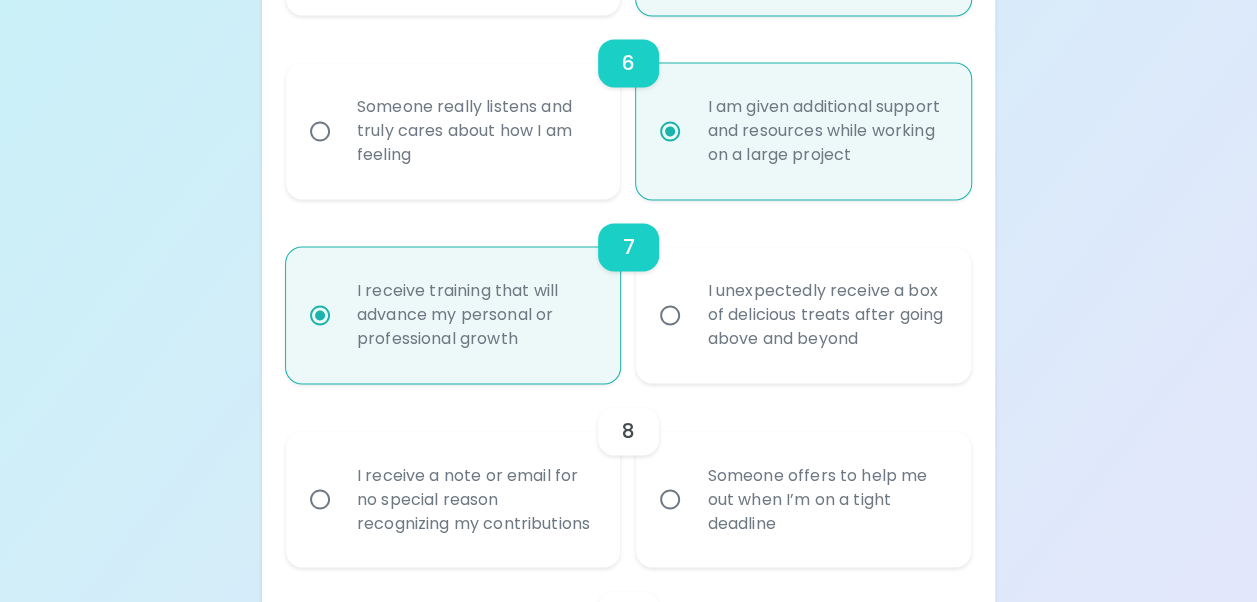 scroll, scrollTop: 1466, scrollLeft: 0, axis: vertical 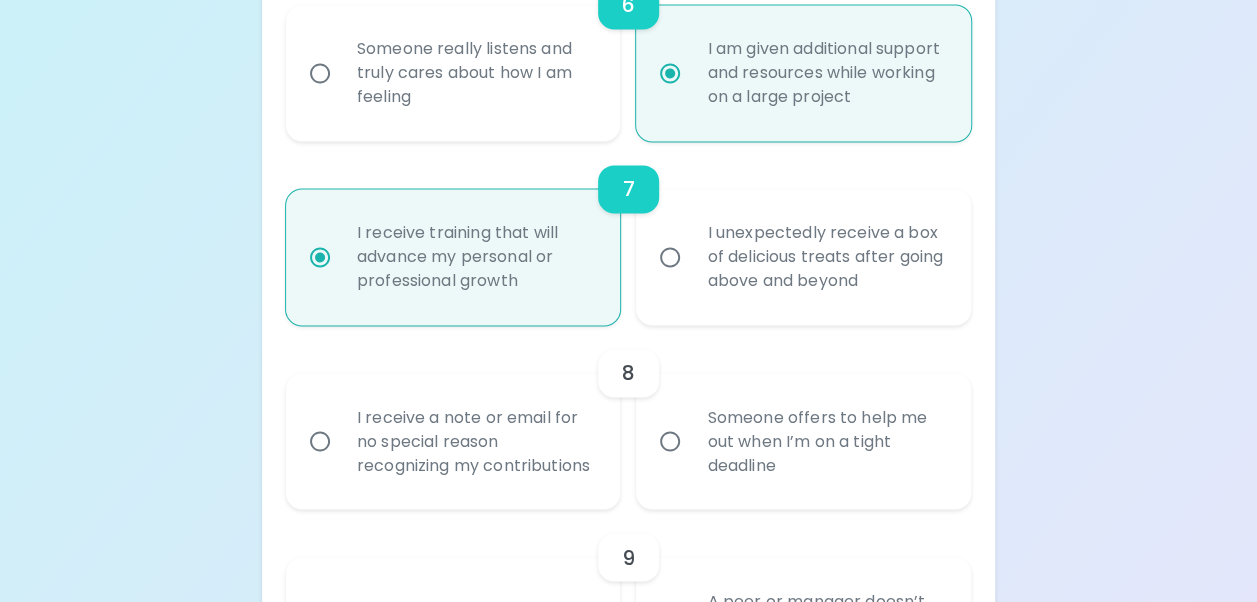 click on "Someone offers to help me out when I’m on a tight deadline" at bounding box center [670, 441] 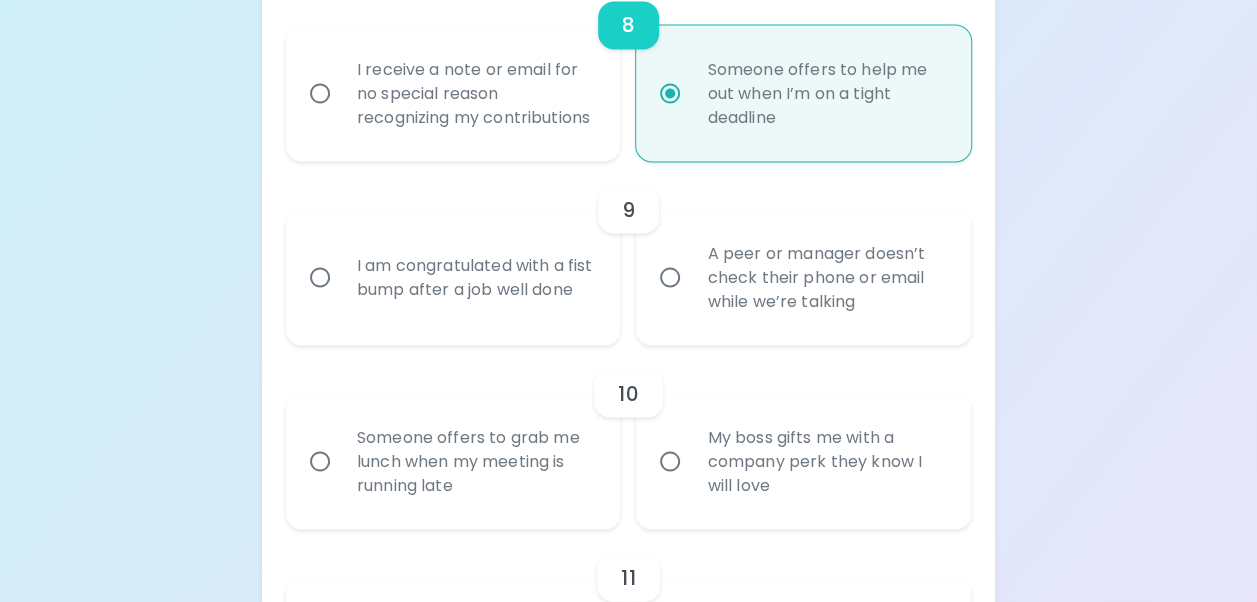 scroll, scrollTop: 1832, scrollLeft: 0, axis: vertical 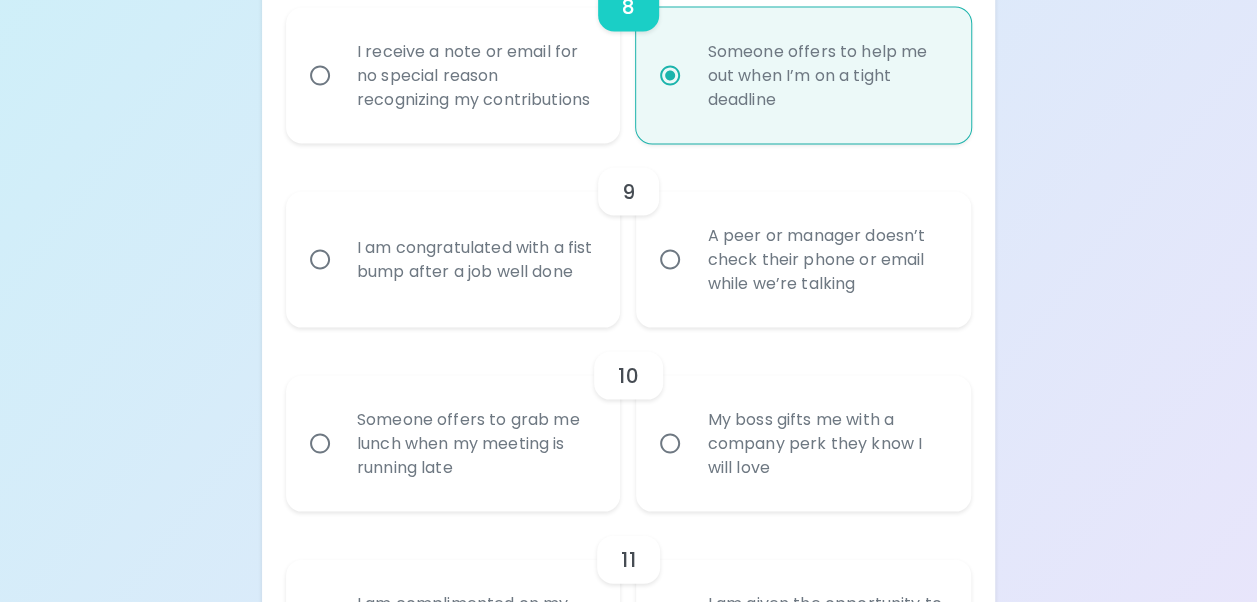 click on "A peer or manager doesn’t check their phone or email while we’re talking" at bounding box center (670, 259) 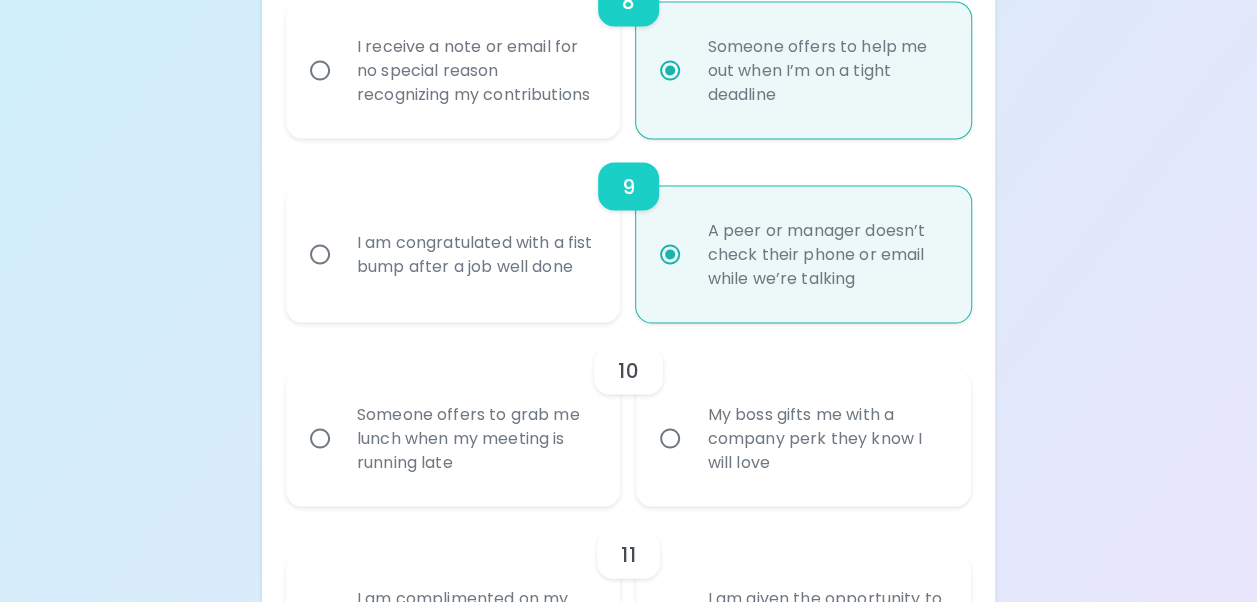 scroll, scrollTop: 1992, scrollLeft: 0, axis: vertical 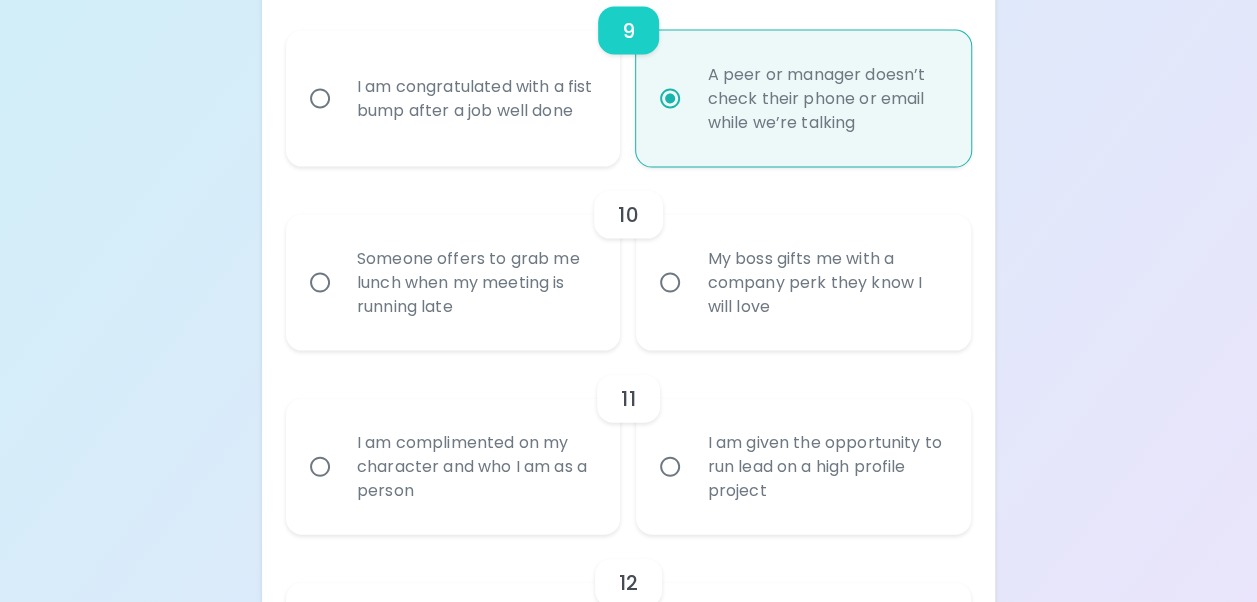 click on "Someone offers to grab me lunch when my meeting is running late" at bounding box center (475, 283) 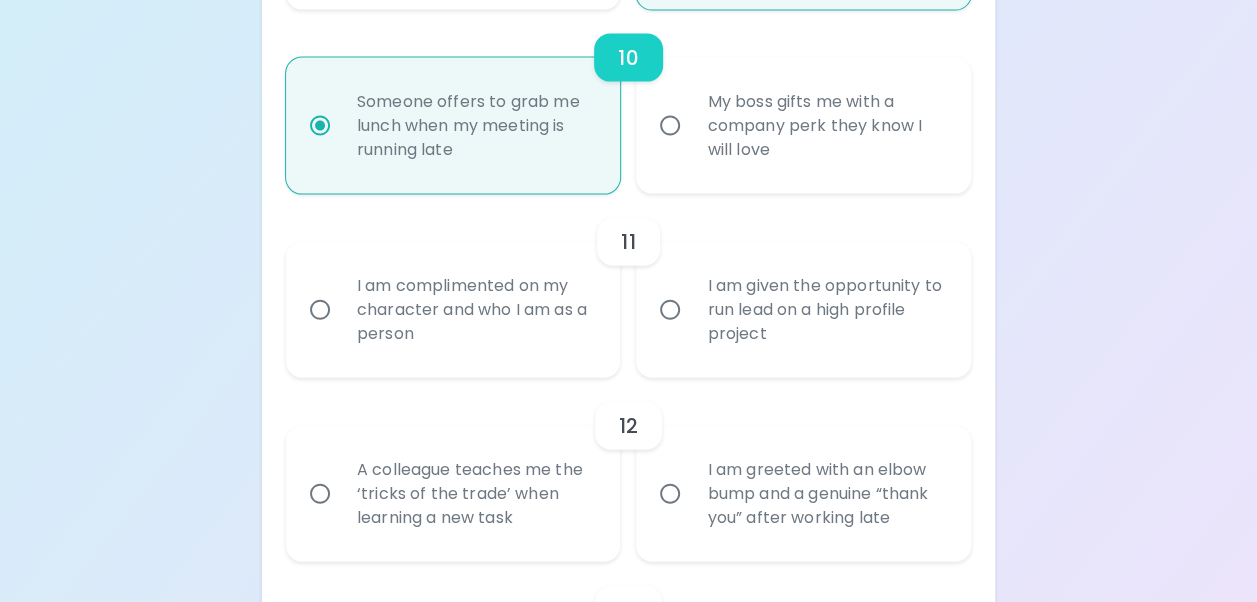 scroll, scrollTop: 2152, scrollLeft: 0, axis: vertical 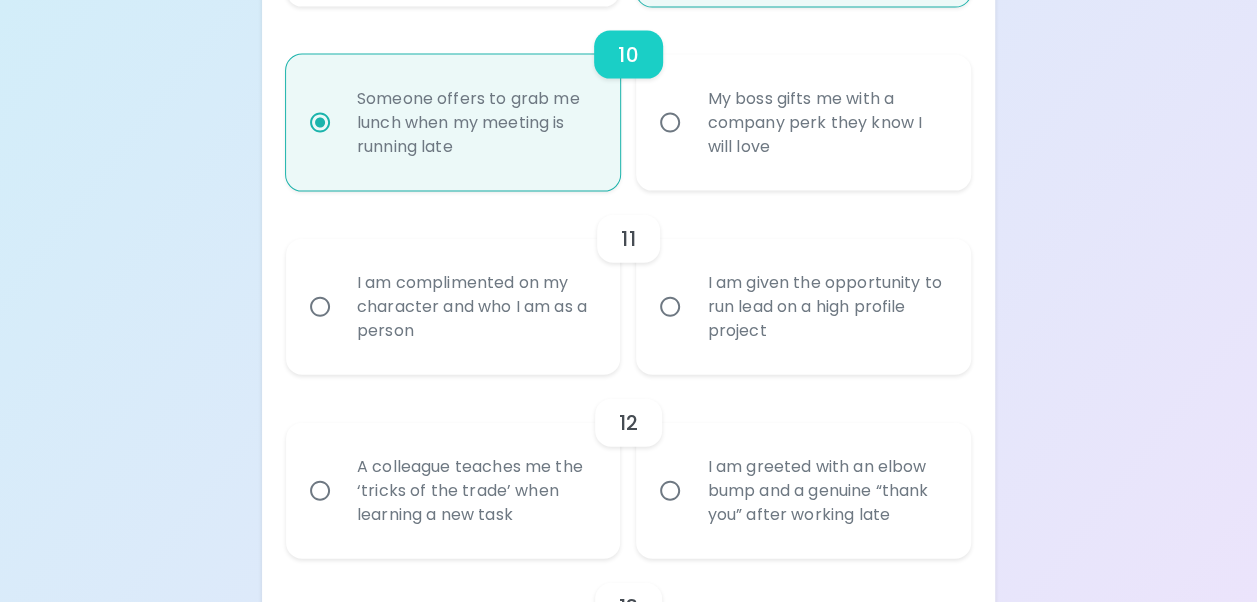 click on "I am complimented on my character and who I am as a person" at bounding box center (475, 307) 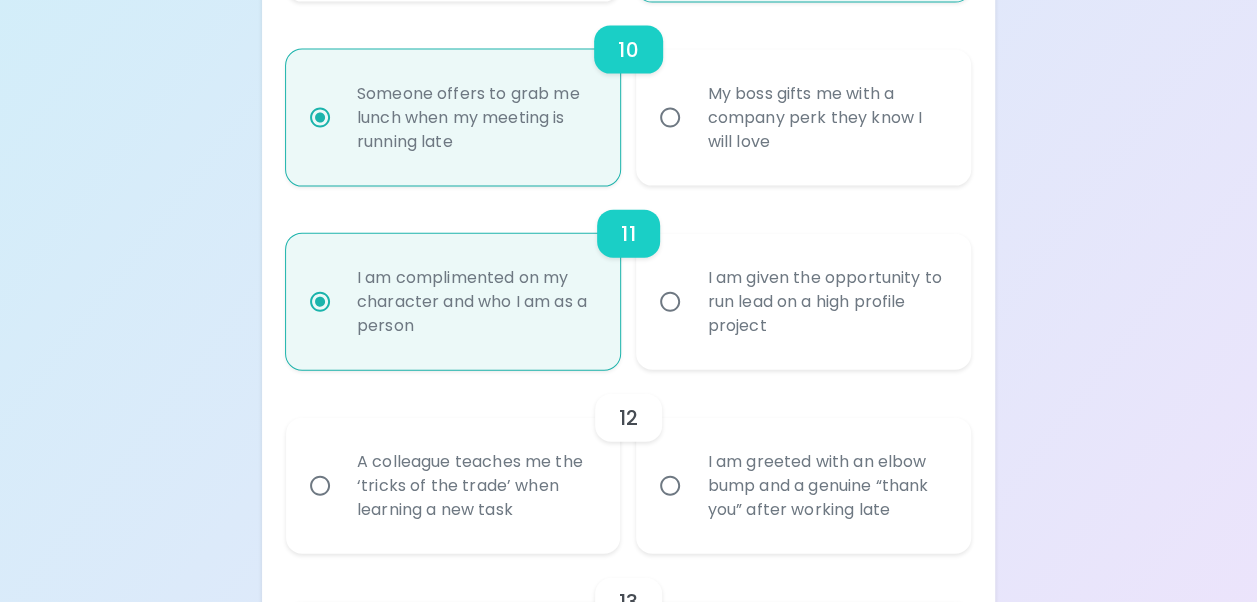 scroll, scrollTop: 2312, scrollLeft: 0, axis: vertical 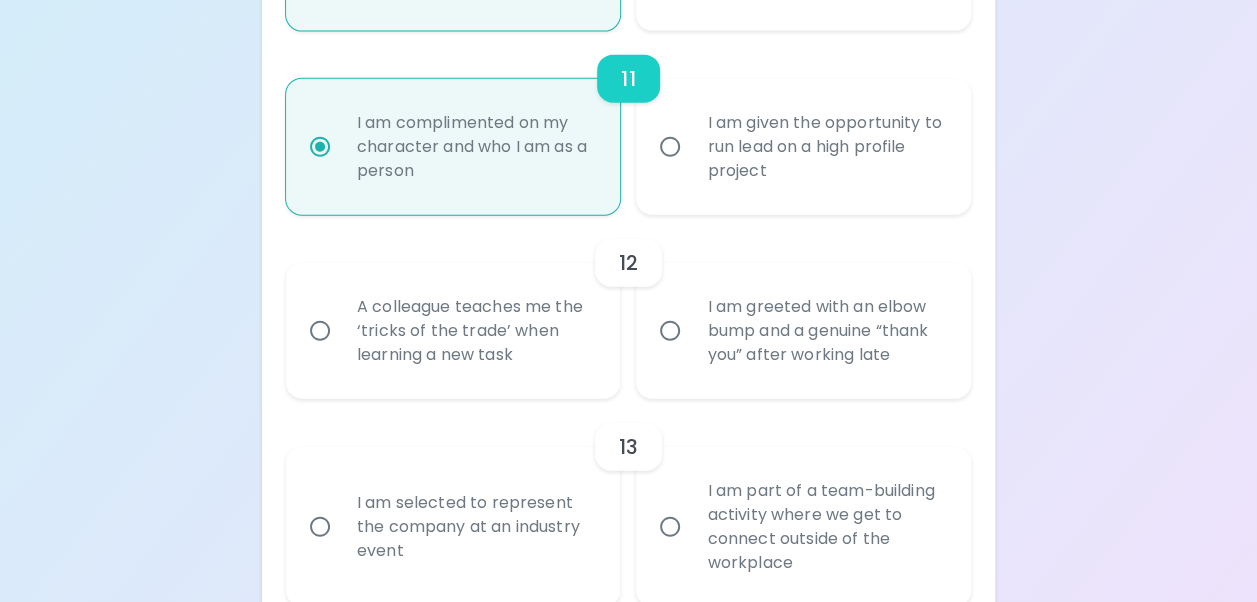 click on "A colleague teaches me the ‘tricks of the trade’ when learning a new task" at bounding box center [475, 331] 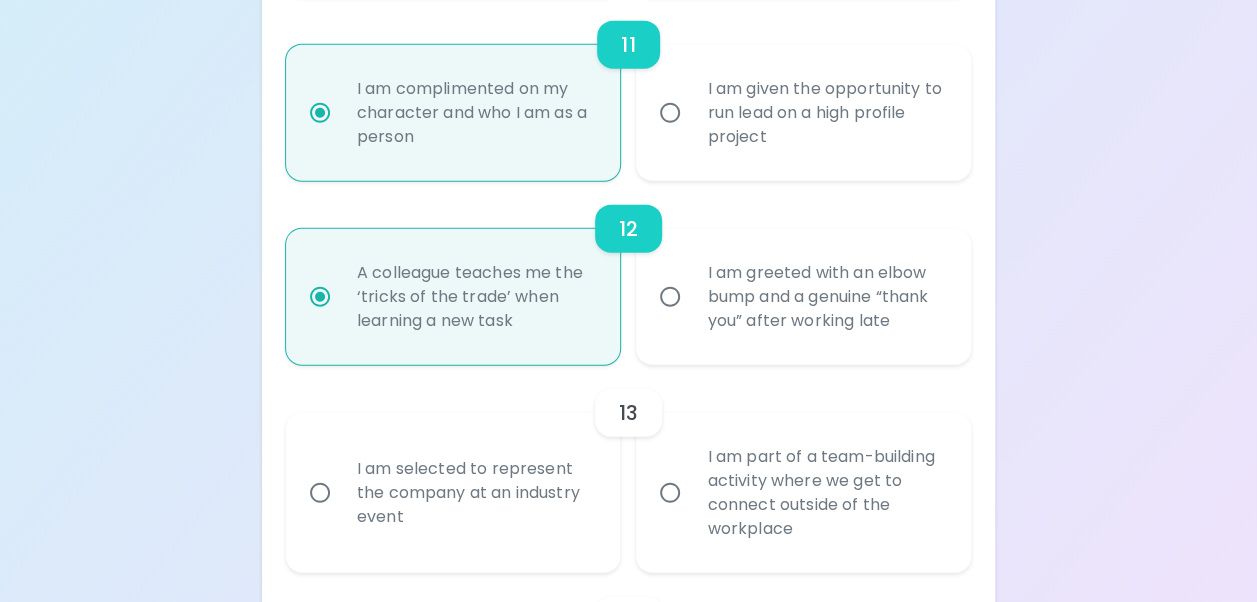 scroll, scrollTop: 2472, scrollLeft: 0, axis: vertical 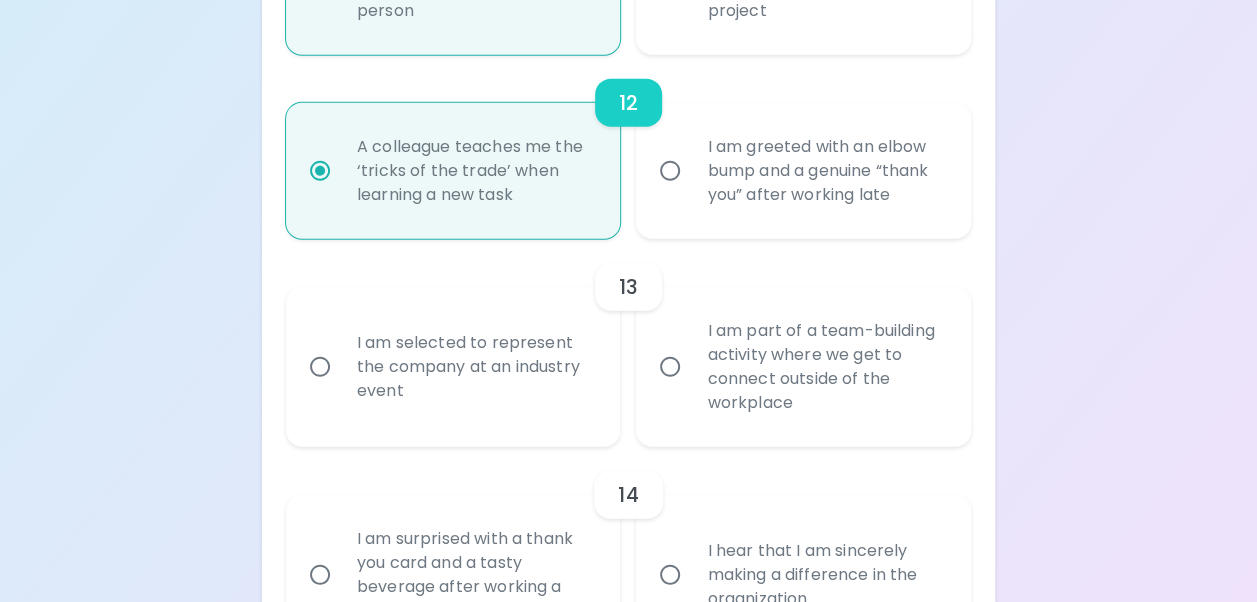 click on "I am part of a team-building activity where we get to connect outside of the workplace" at bounding box center (825, 367) 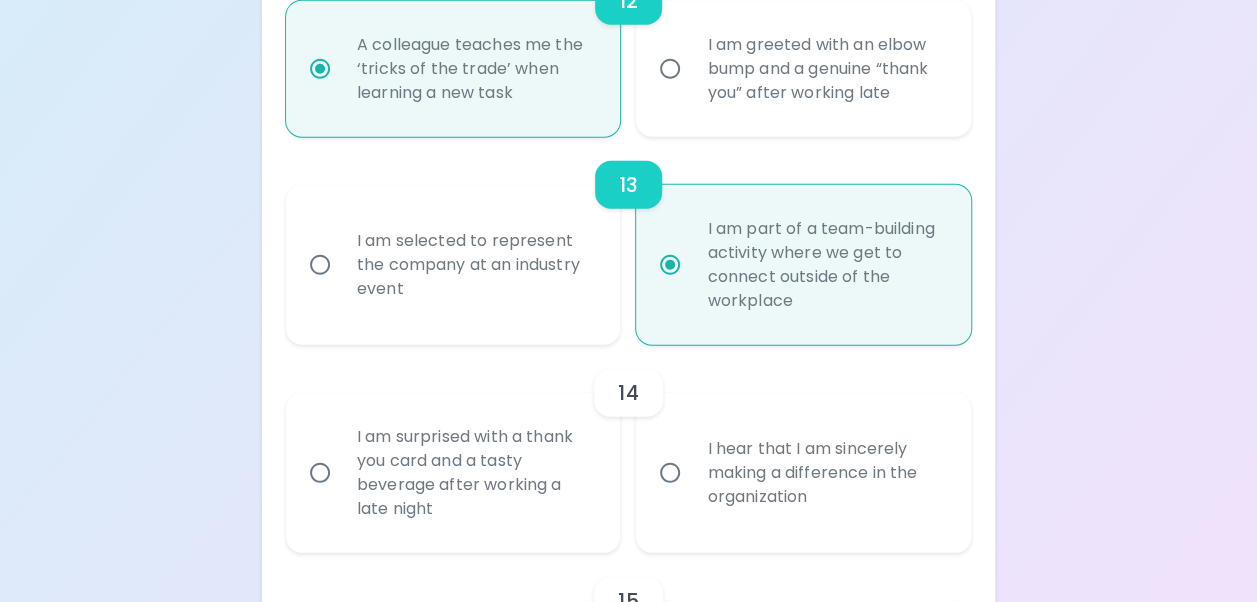 scroll, scrollTop: 2632, scrollLeft: 0, axis: vertical 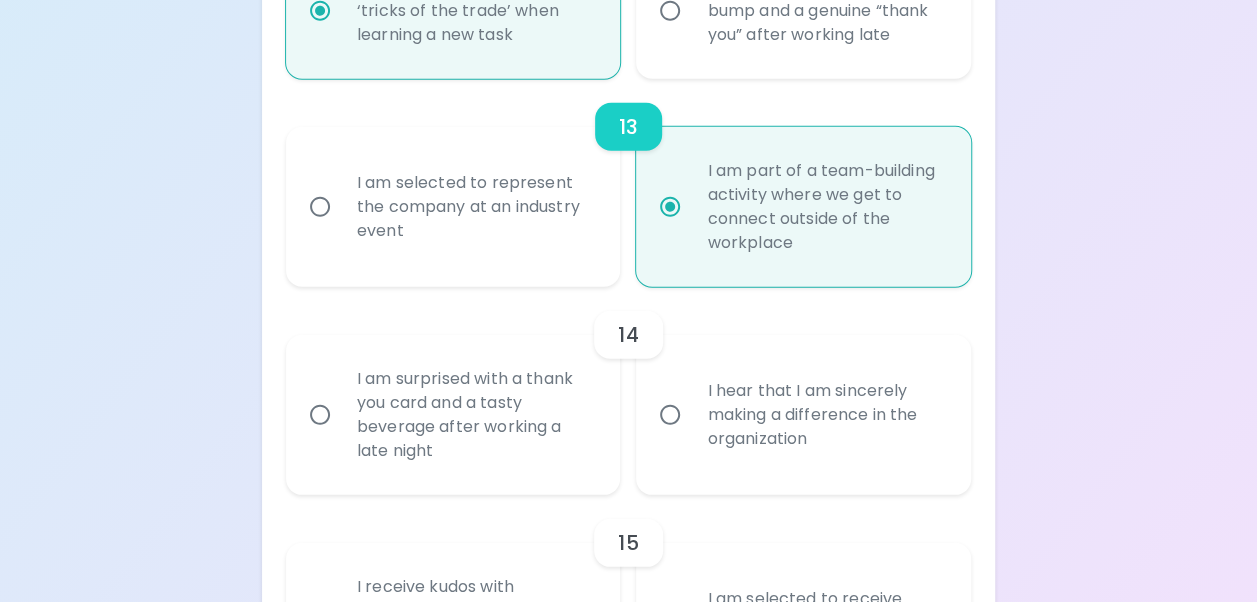 click on "I hear that I am sincerely making a difference in the organization" at bounding box center (670, 415) 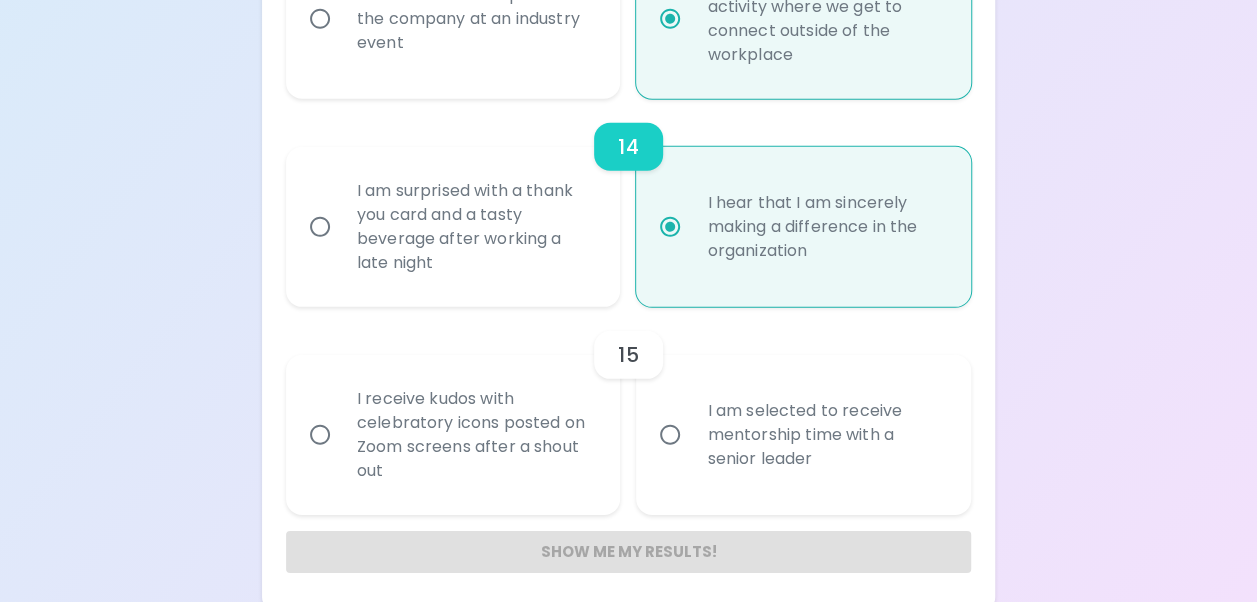 scroll, scrollTop: 2854, scrollLeft: 0, axis: vertical 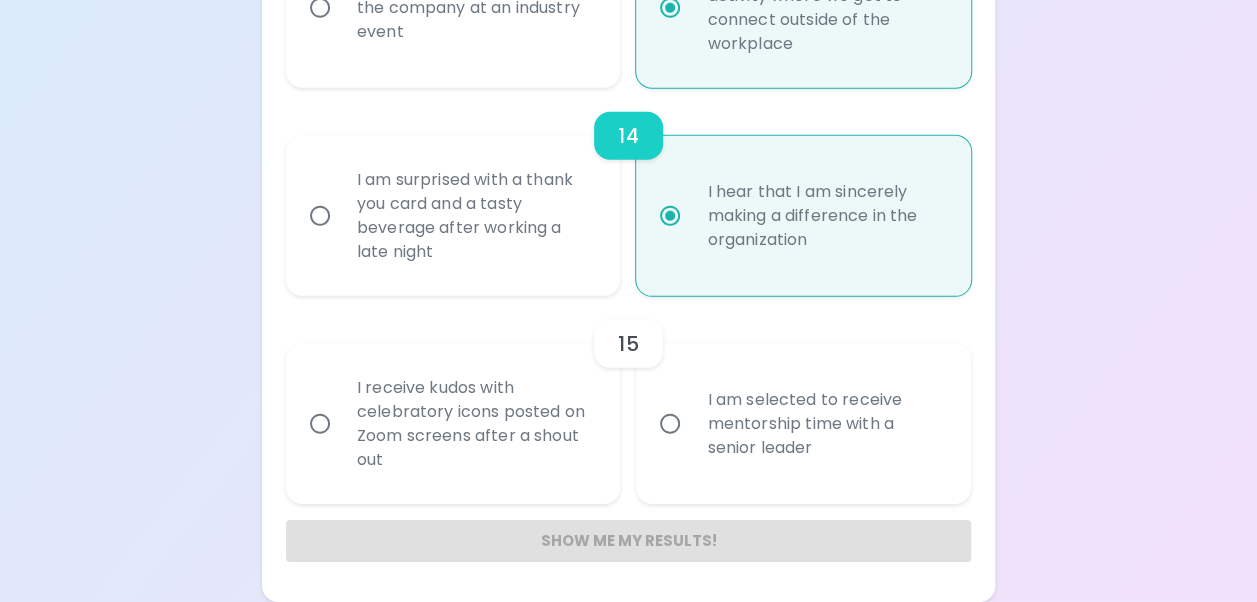 click on "I receive kudos with celebratory icons posted on Zoom screens after a shout out" at bounding box center [475, 424] 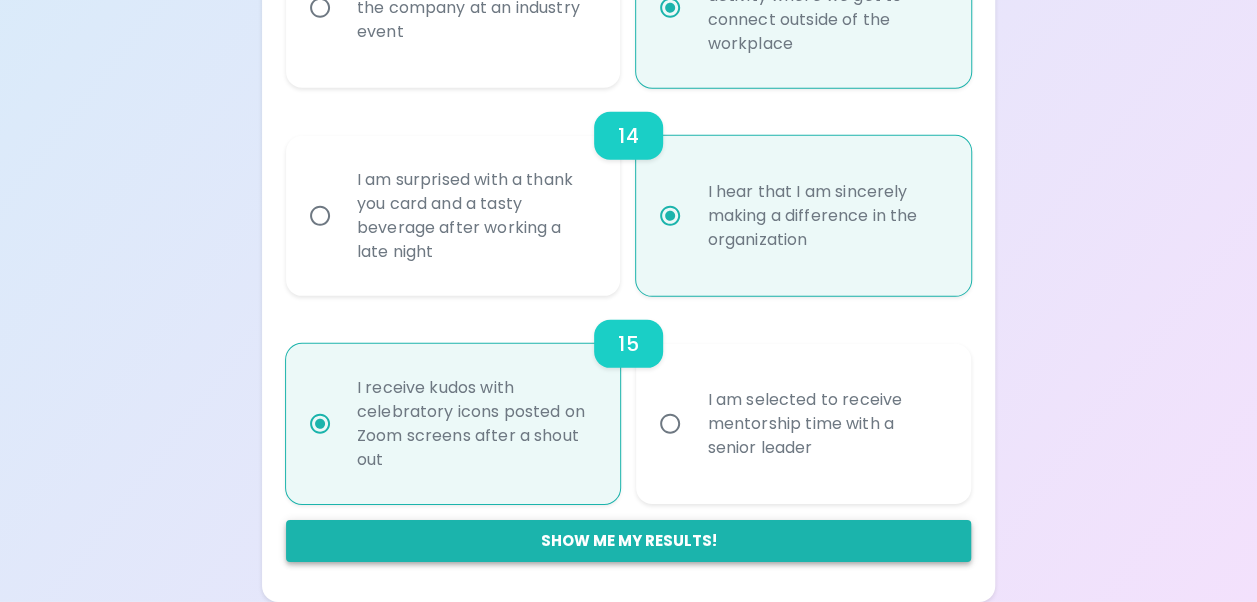 click on "Show me my results!" at bounding box center [628, 541] 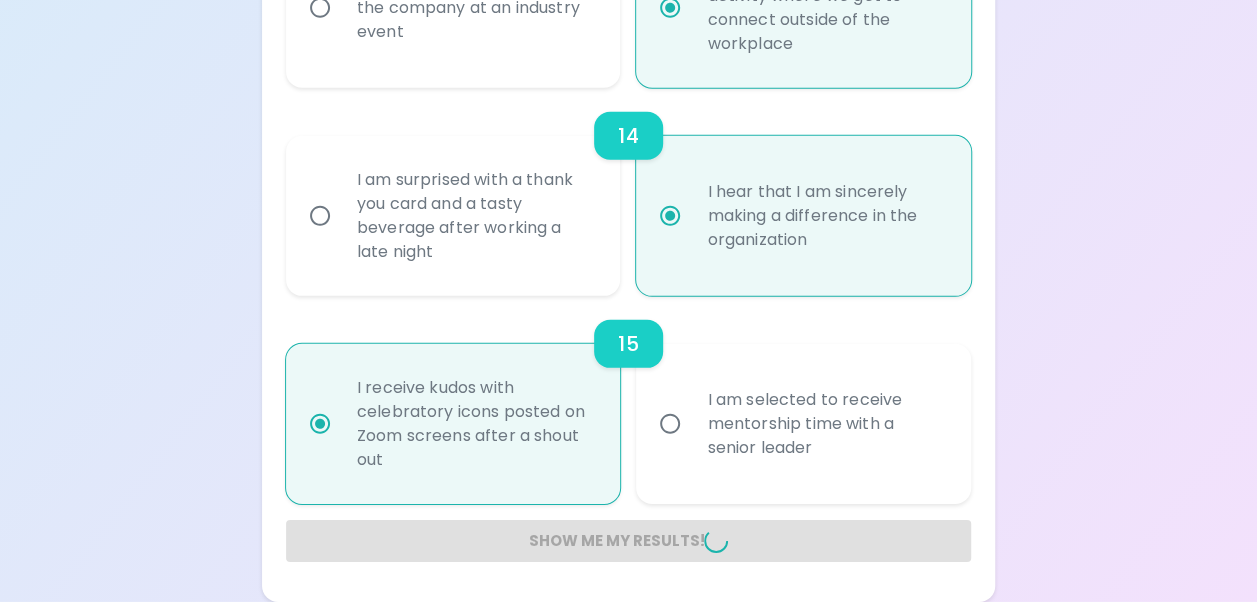 radio on "false" 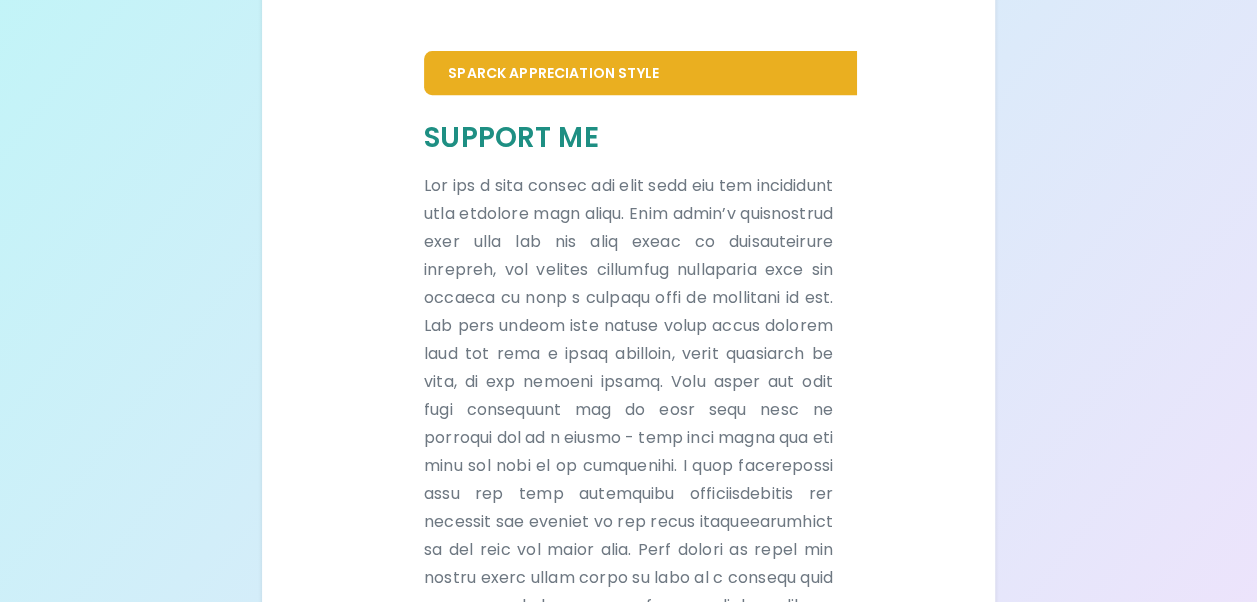 scroll, scrollTop: 418, scrollLeft: 0, axis: vertical 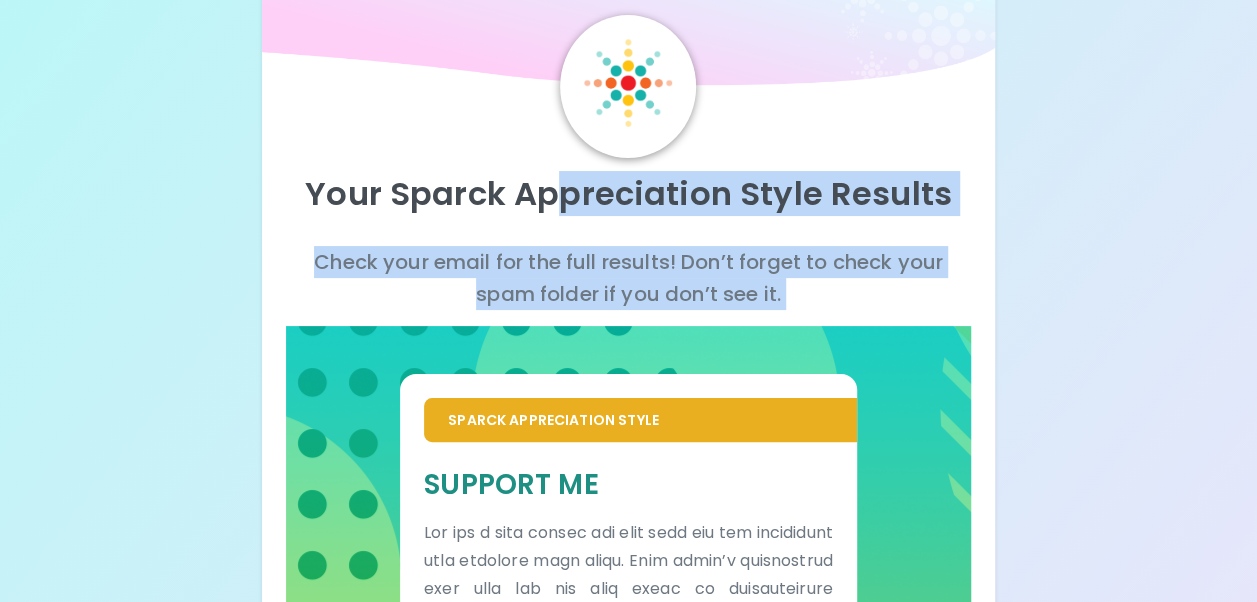 drag, startPoint x: 277, startPoint y: 28, endPoint x: 558, endPoint y: 188, distance: 323.35895 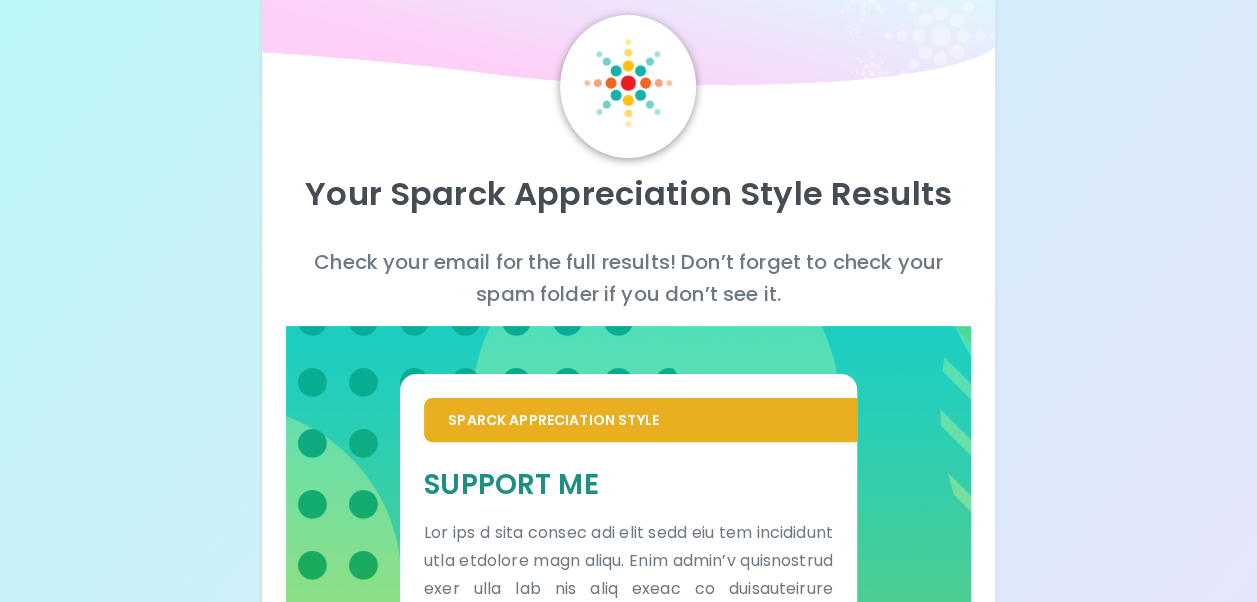 click on "Your Sparck Appreciation Style Results Check your email for the full results! Don’t forget to check your spam folder if you don’t see it. Sparck Appreciation Style Support Me" at bounding box center [628, 621] 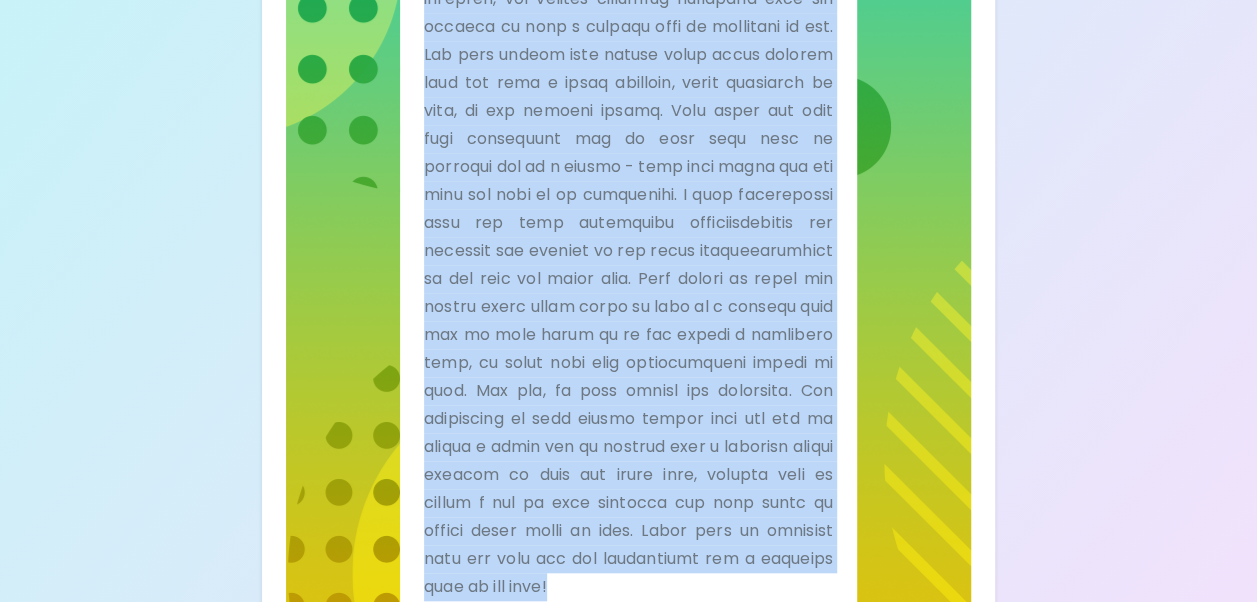 scroll, scrollTop: 826, scrollLeft: 0, axis: vertical 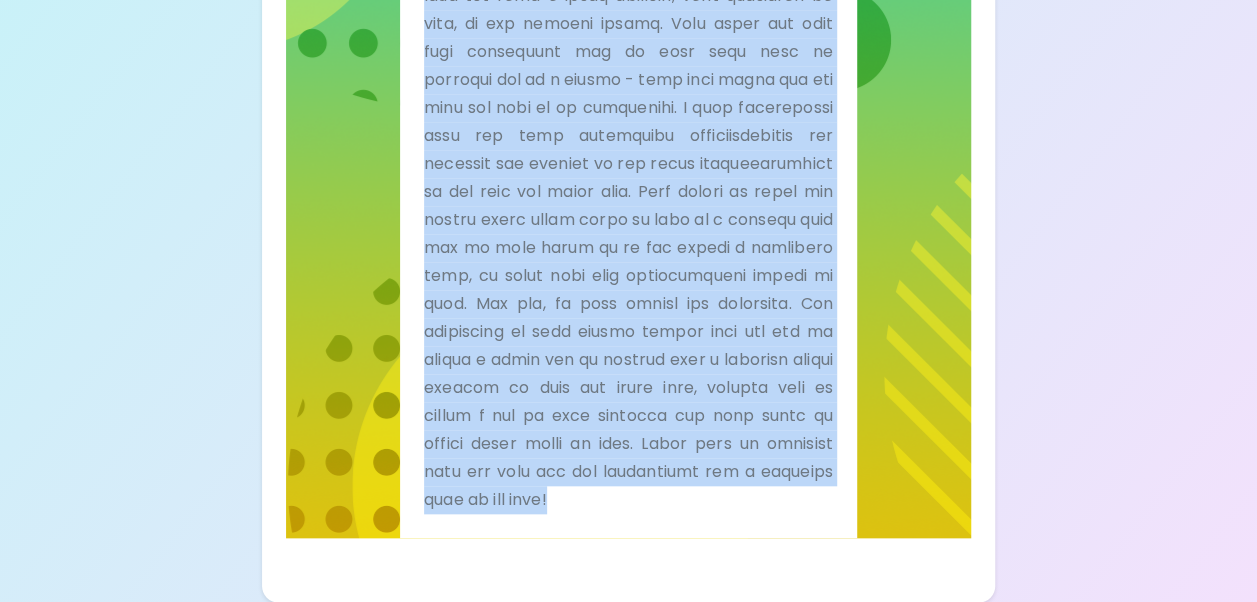 drag, startPoint x: 314, startPoint y: 120, endPoint x: 817, endPoint y: 643, distance: 725.6294 